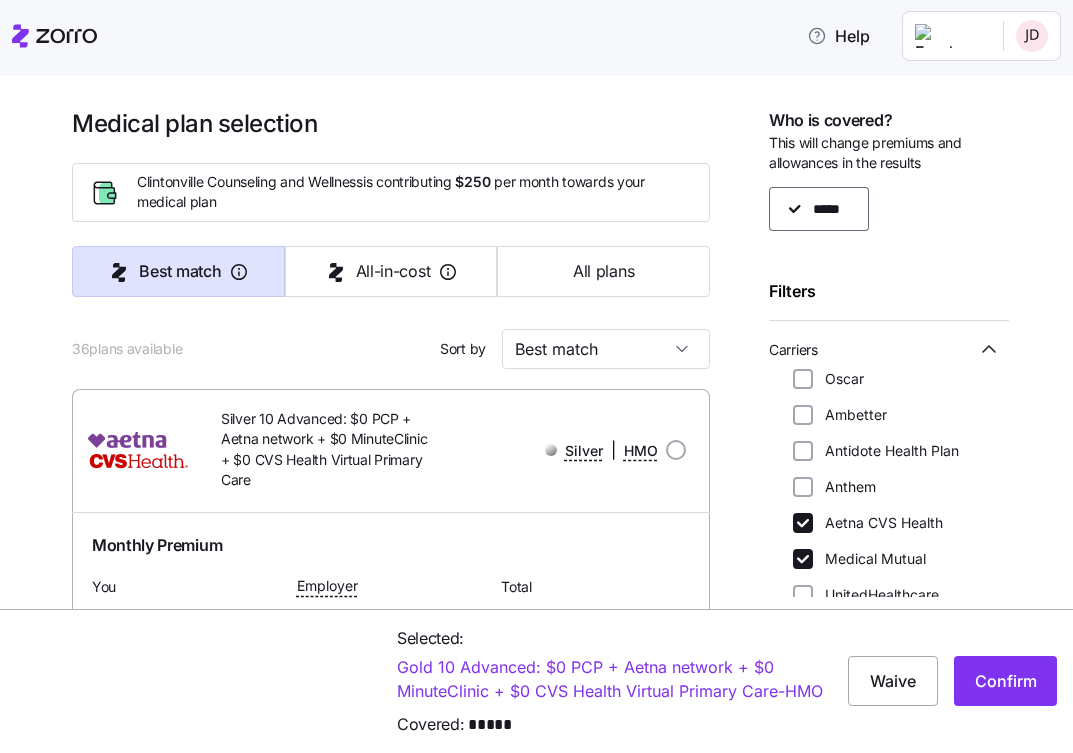 scroll, scrollTop: 0, scrollLeft: 0, axis: both 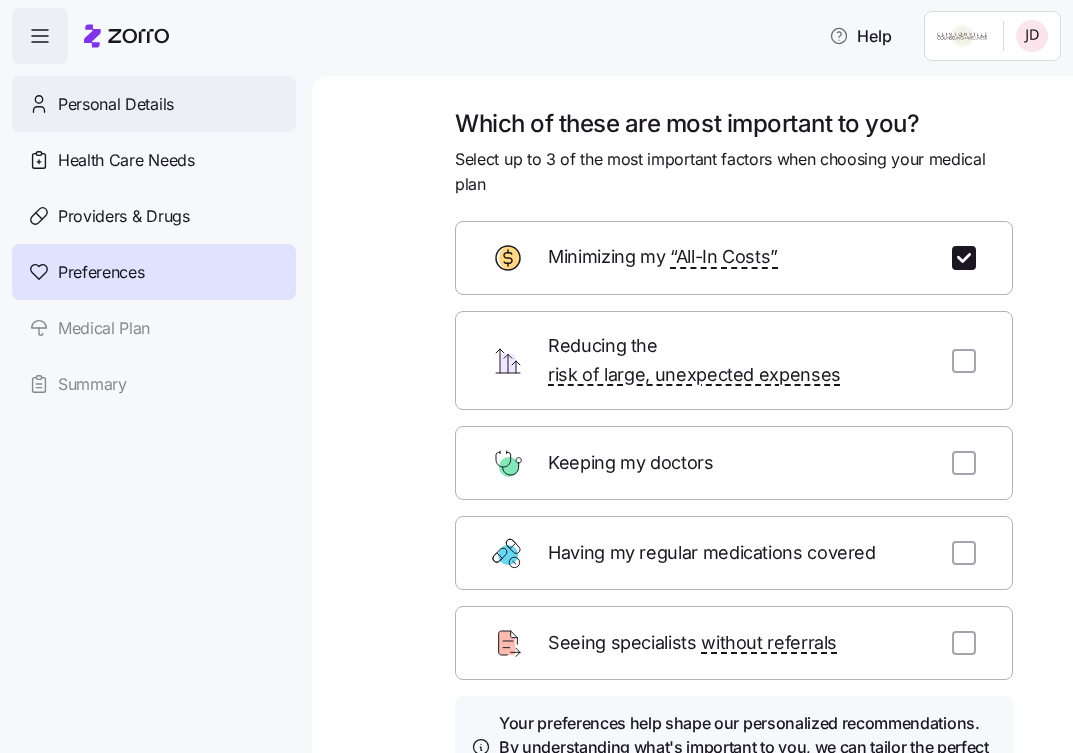 click on "Personal Details" at bounding box center [116, 104] 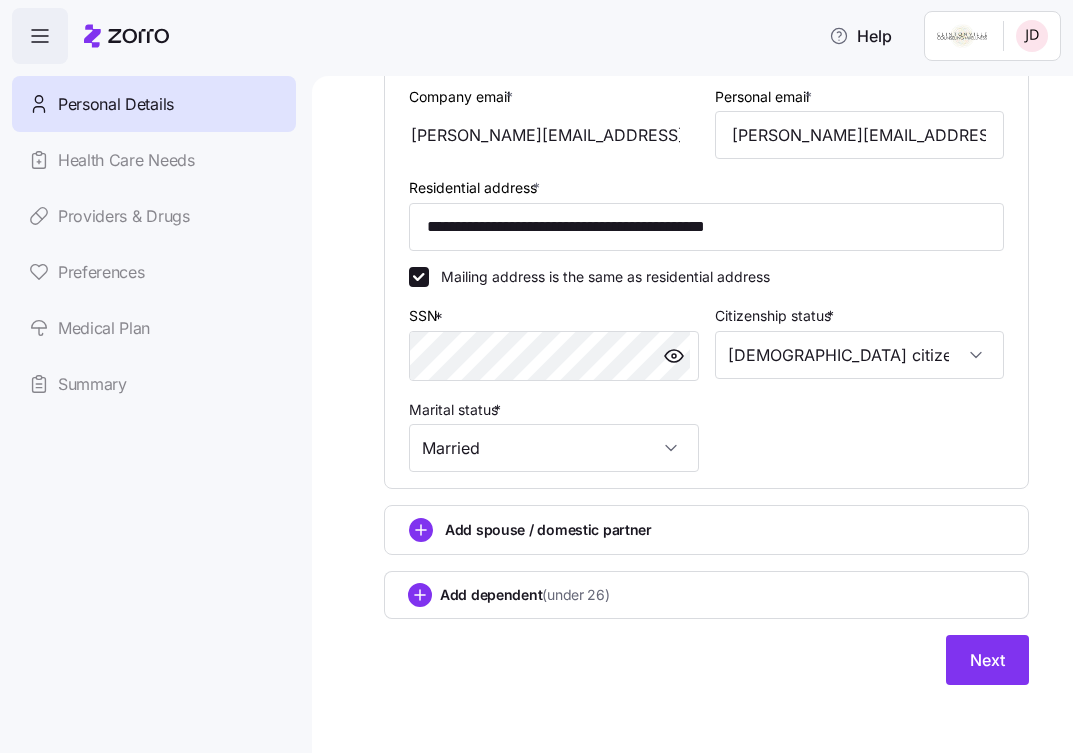 scroll, scrollTop: 567, scrollLeft: 0, axis: vertical 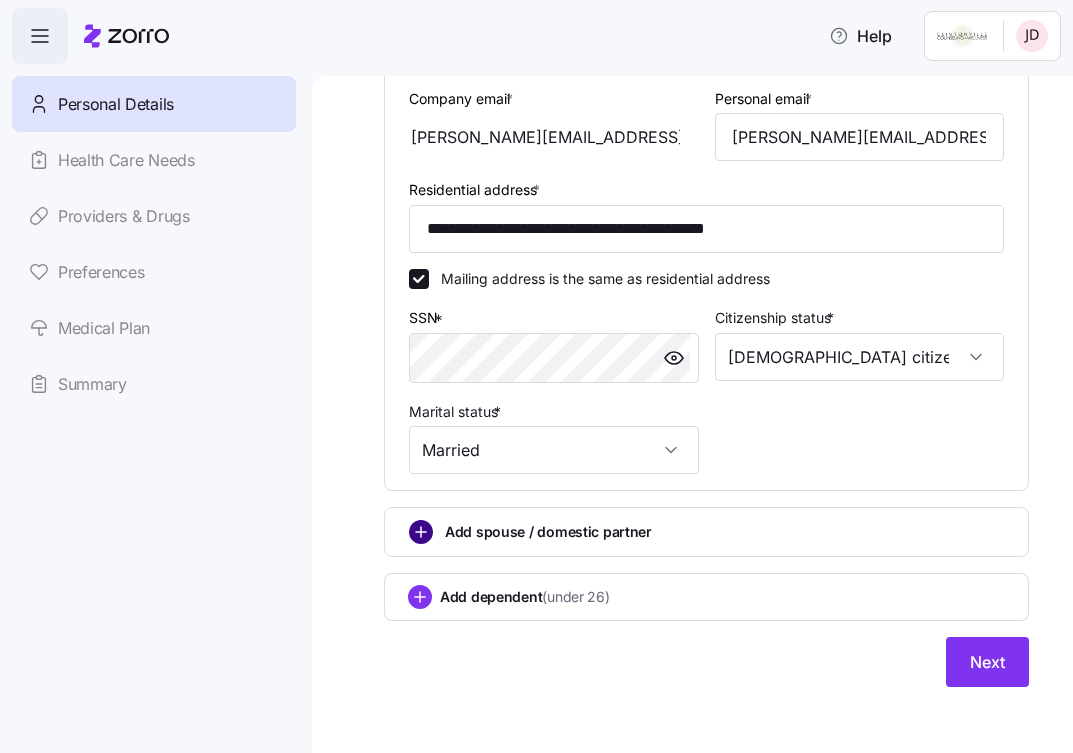 click 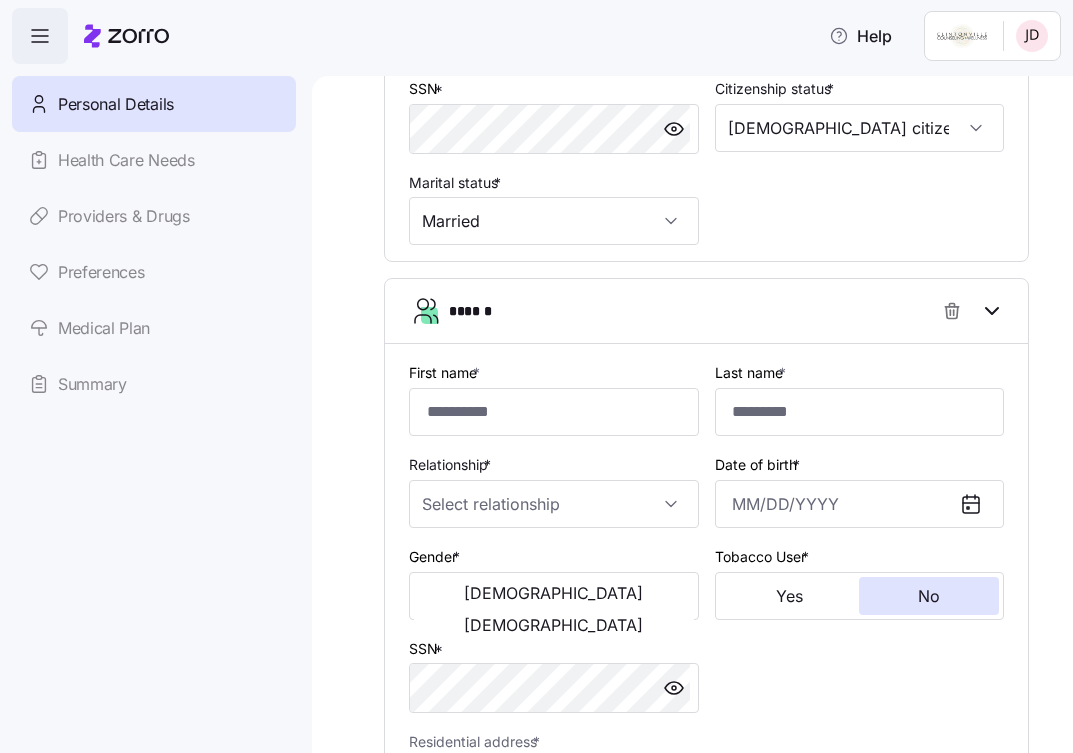 scroll, scrollTop: 805, scrollLeft: 0, axis: vertical 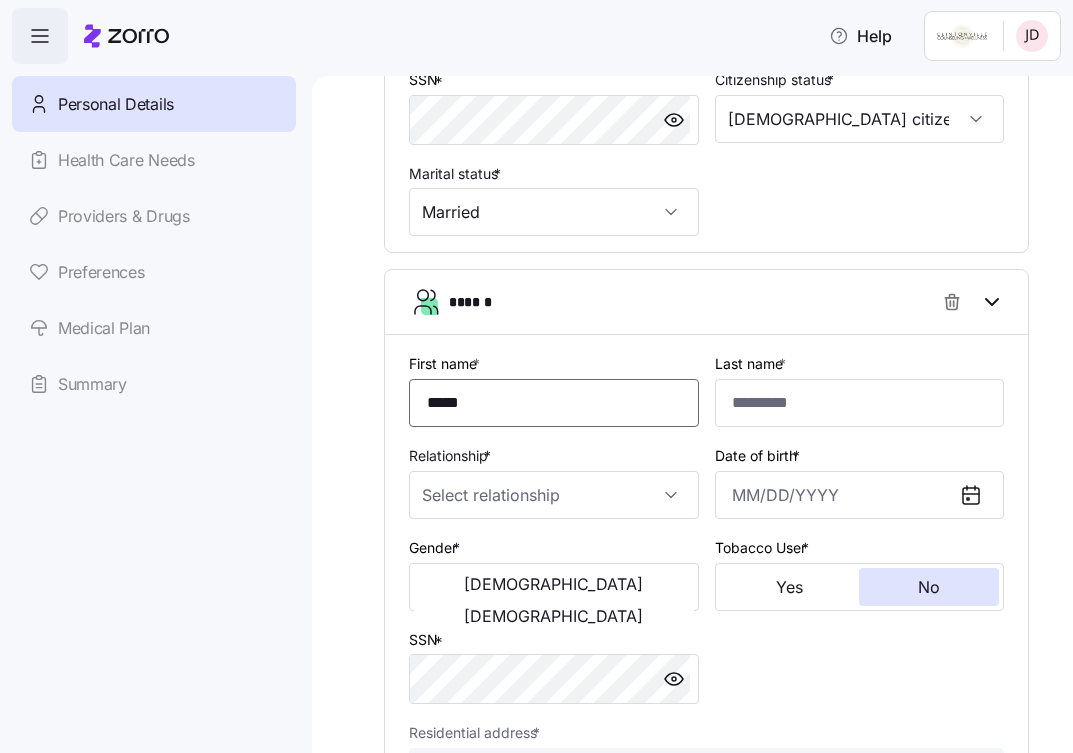 type on "*****" 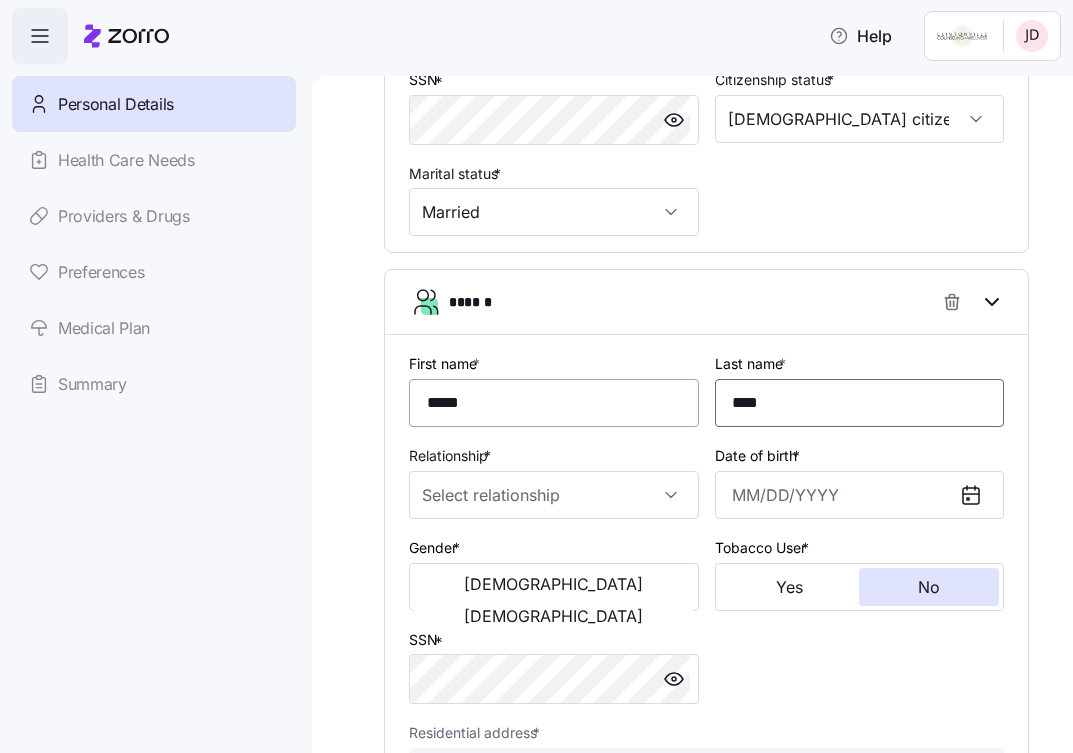 type on "****" 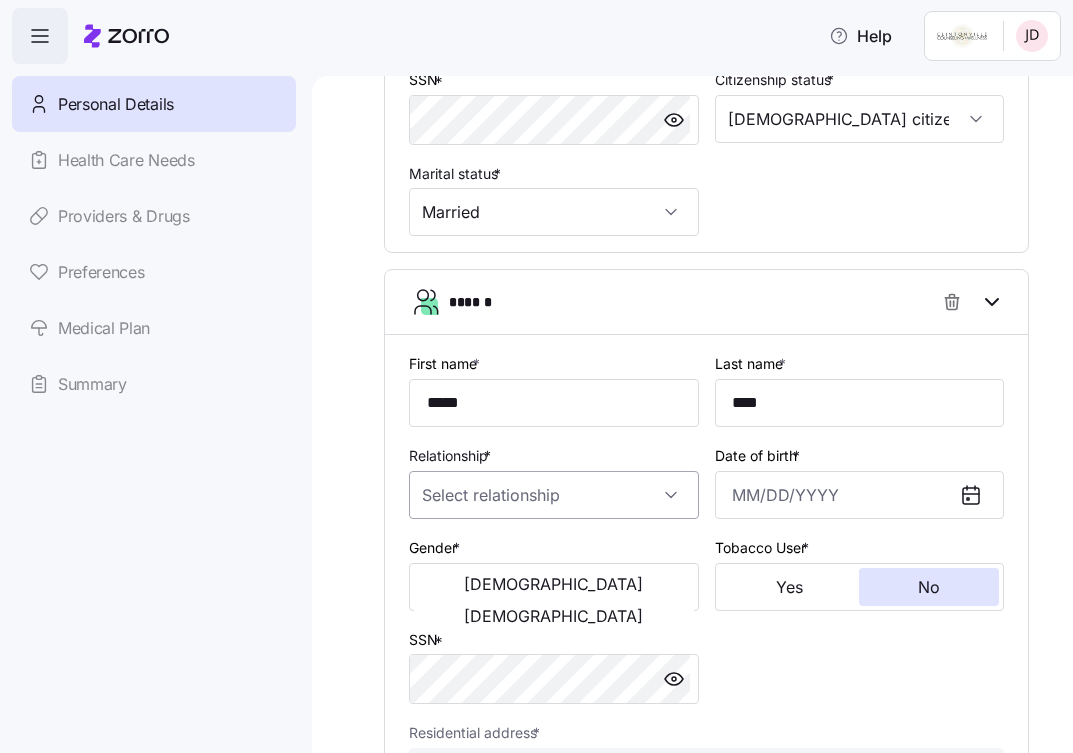 click on "Relationship  *" at bounding box center (554, 495) 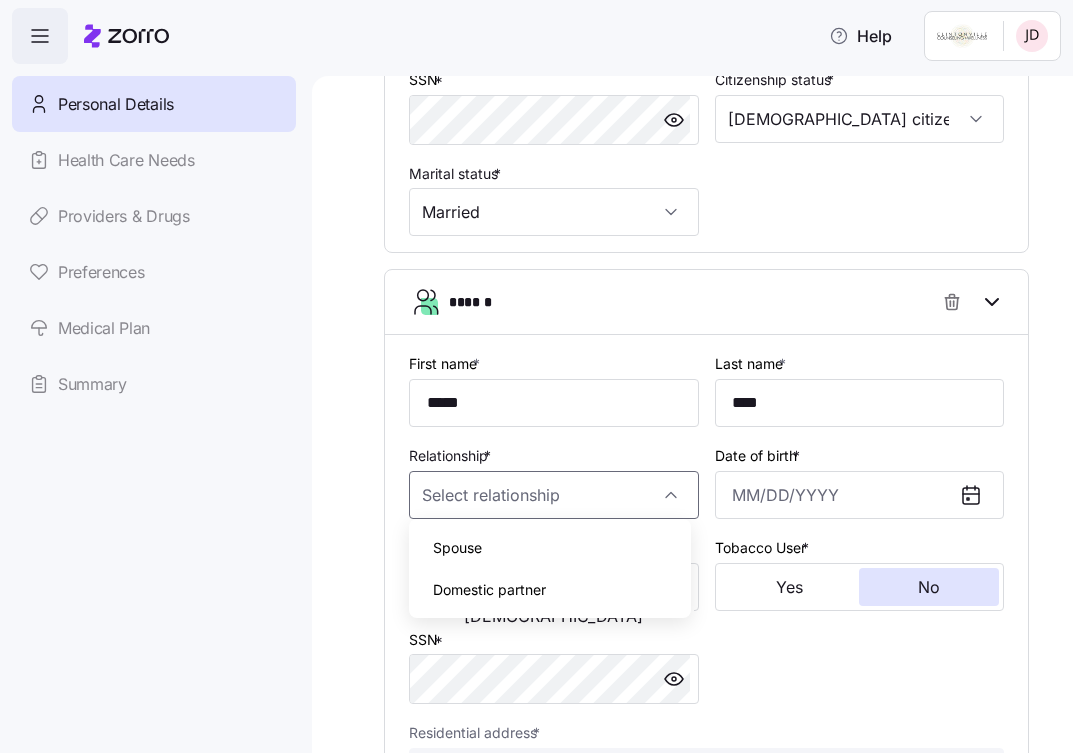 click on "Spouse" at bounding box center (550, 548) 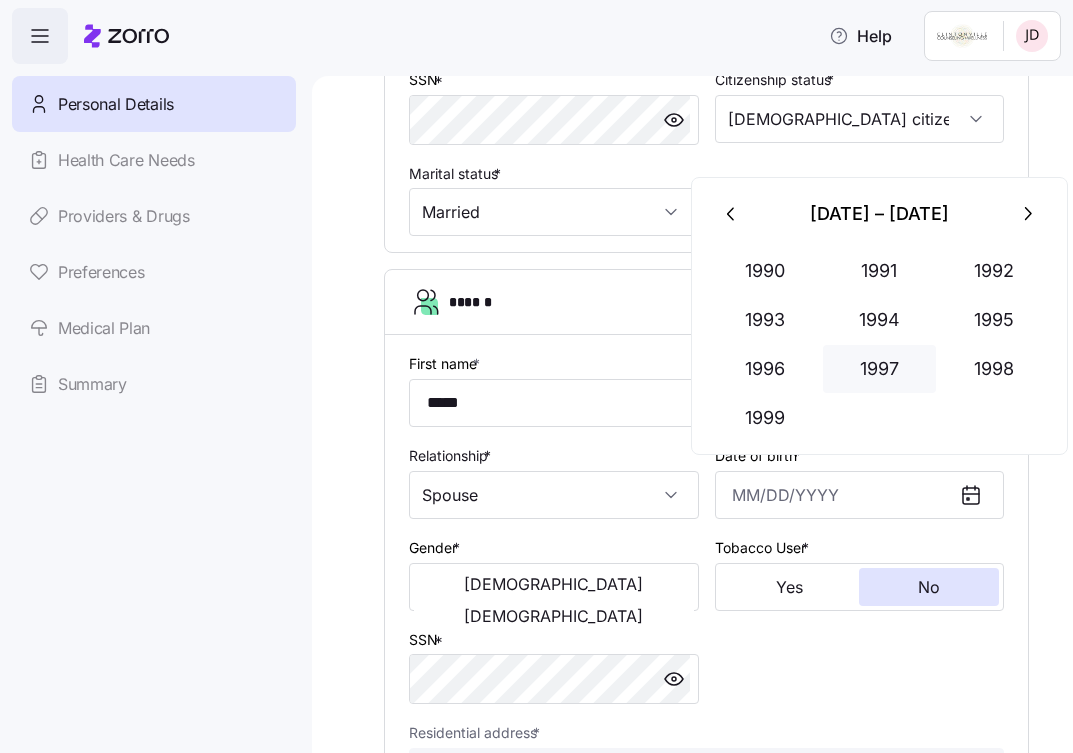 click on "1997" at bounding box center (880, 369) 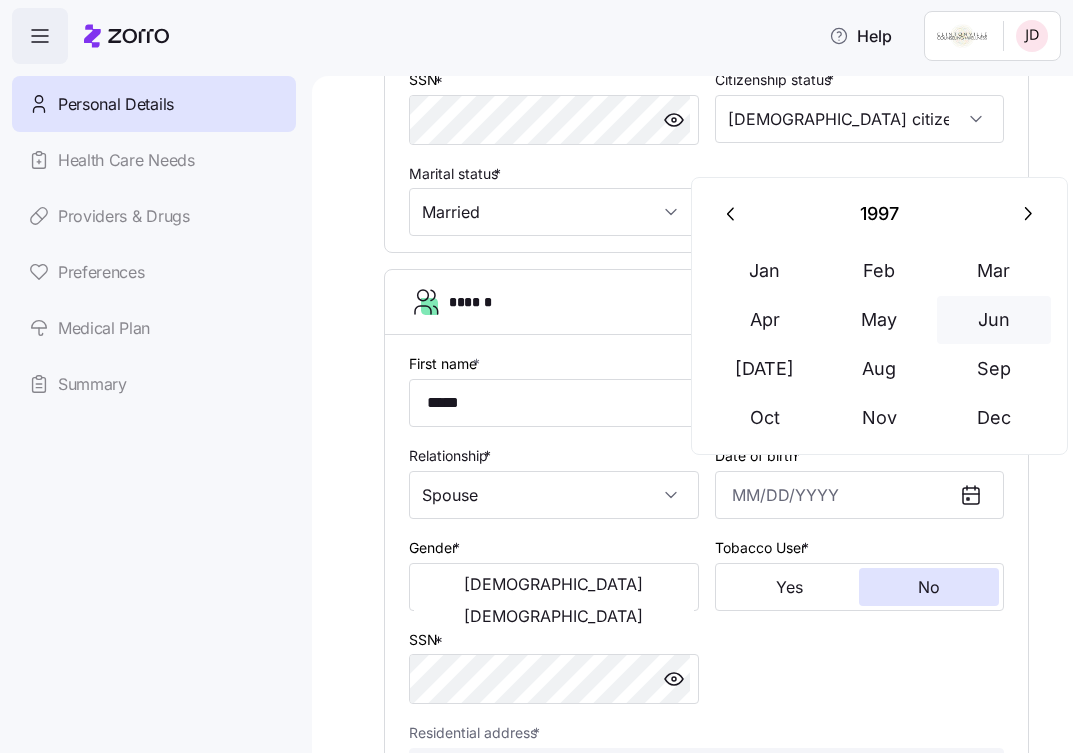 click on "Jun" at bounding box center [994, 320] 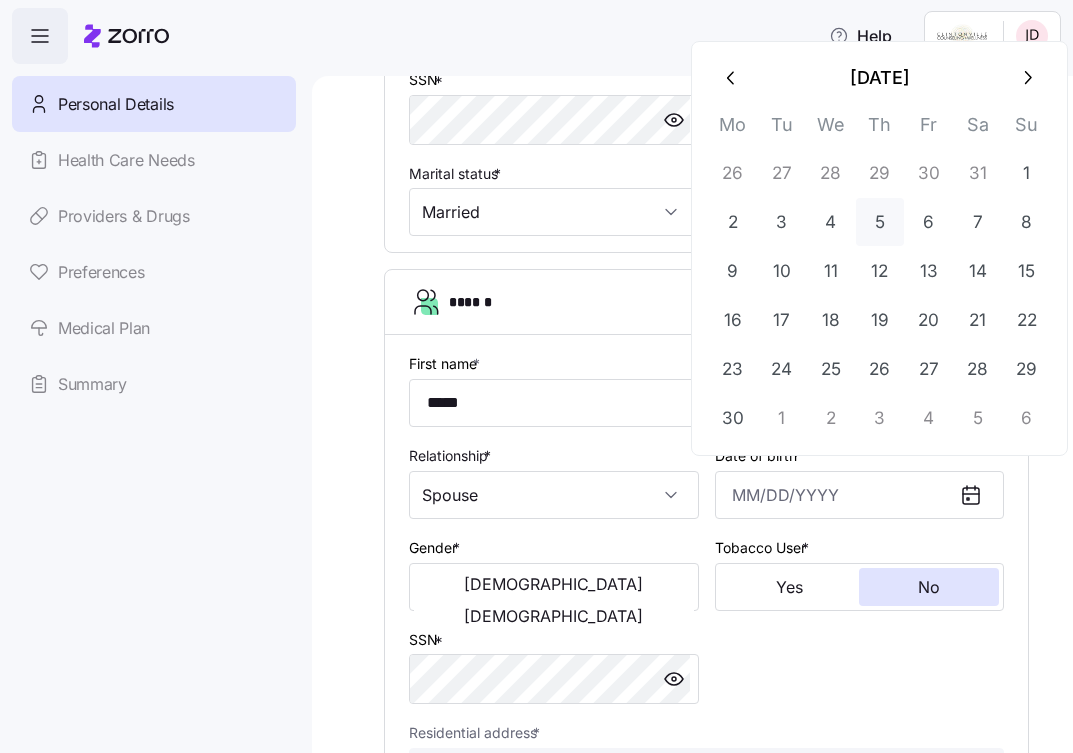 click on "5" at bounding box center [880, 222] 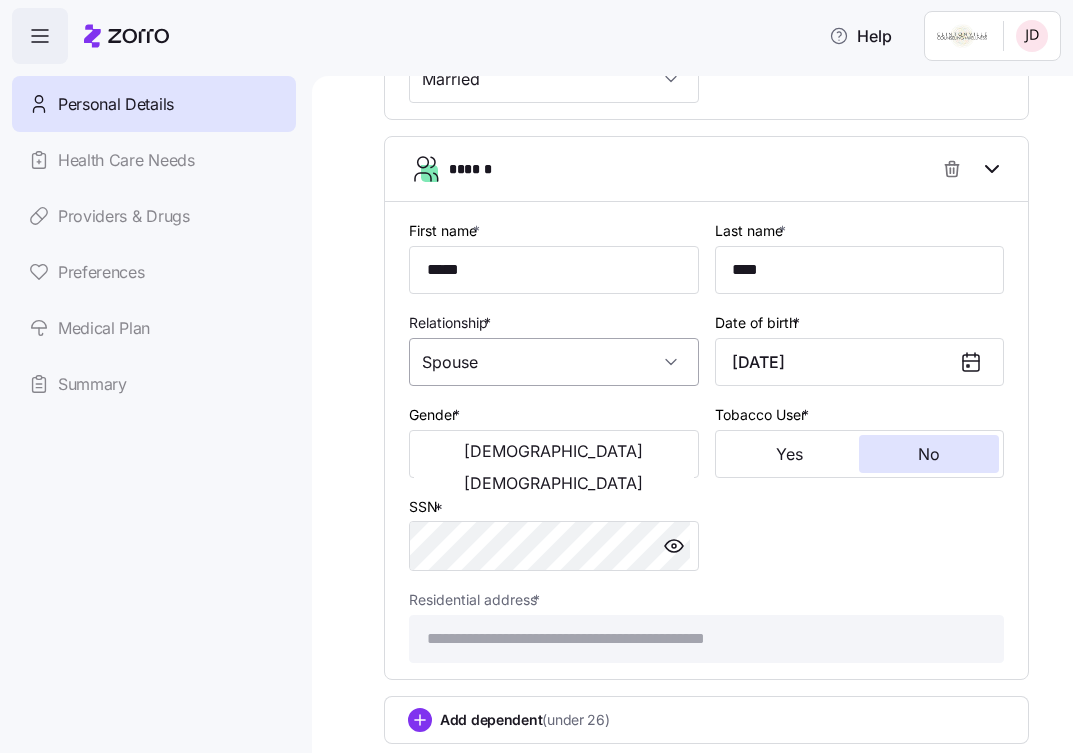 scroll, scrollTop: 960, scrollLeft: 0, axis: vertical 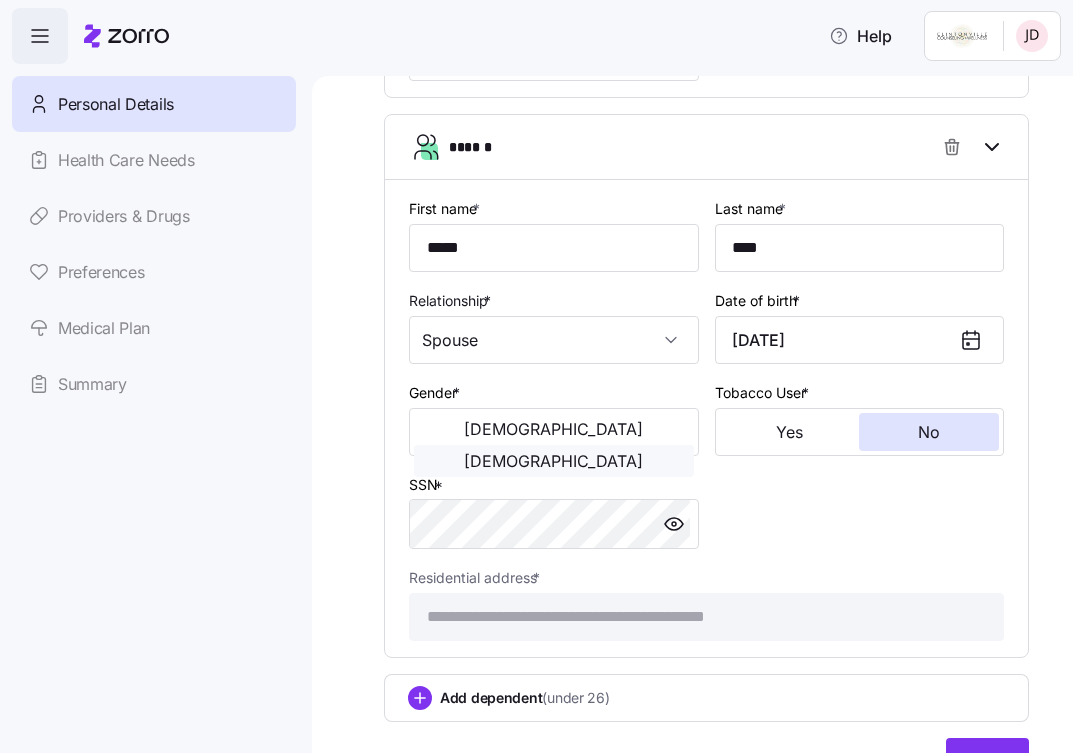 click on "[DEMOGRAPHIC_DATA]" at bounding box center (553, 461) 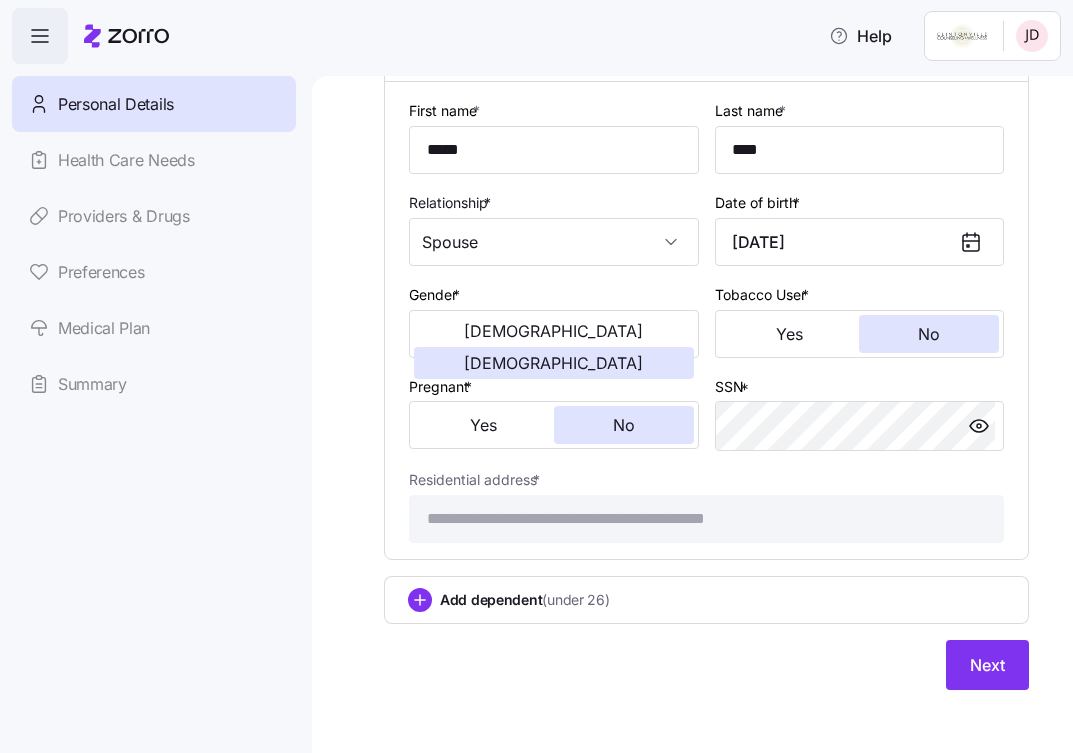 scroll, scrollTop: 1057, scrollLeft: 0, axis: vertical 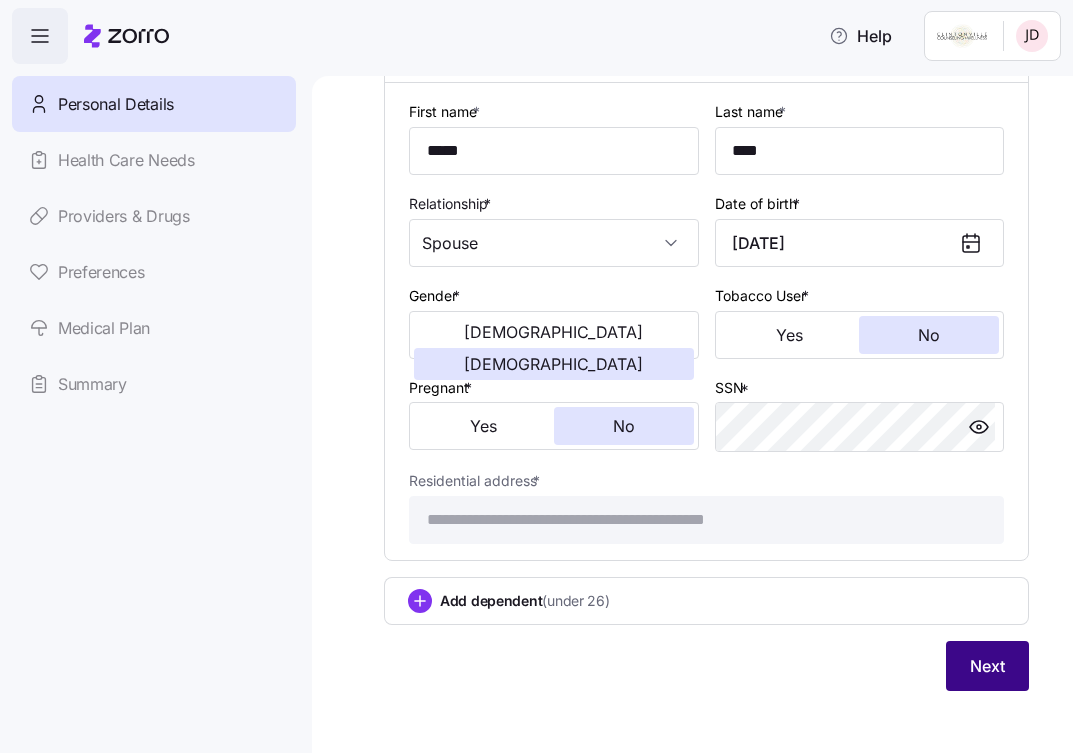 click on "Next" at bounding box center [987, 666] 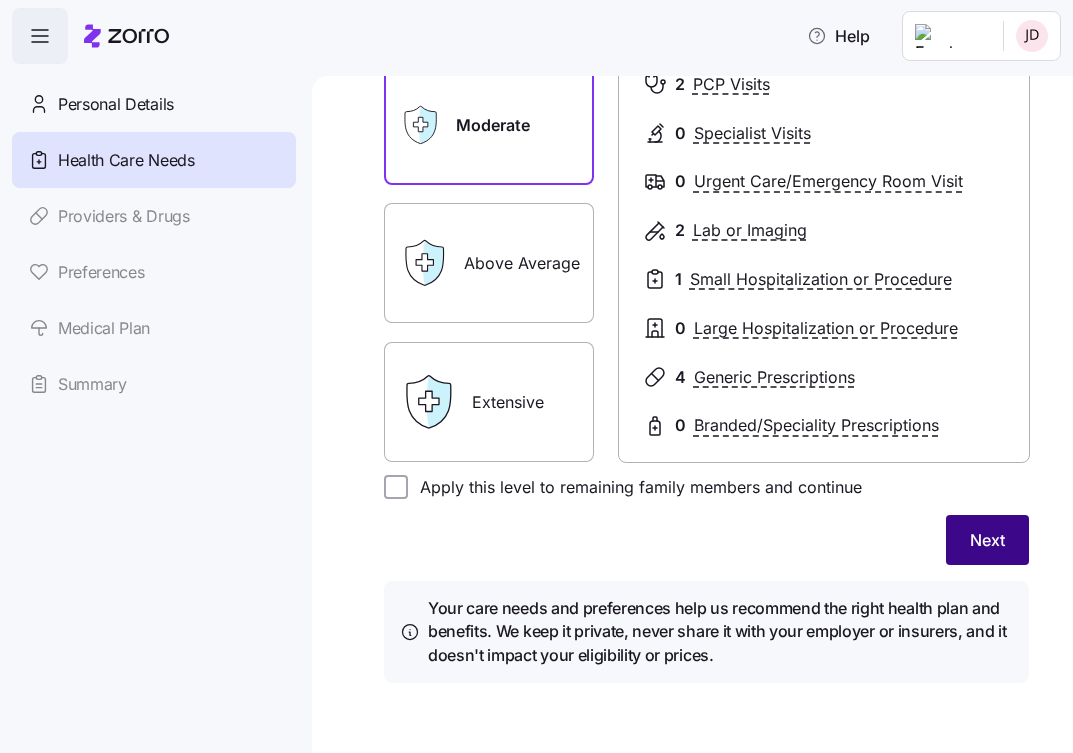 click on "Next" at bounding box center [987, 540] 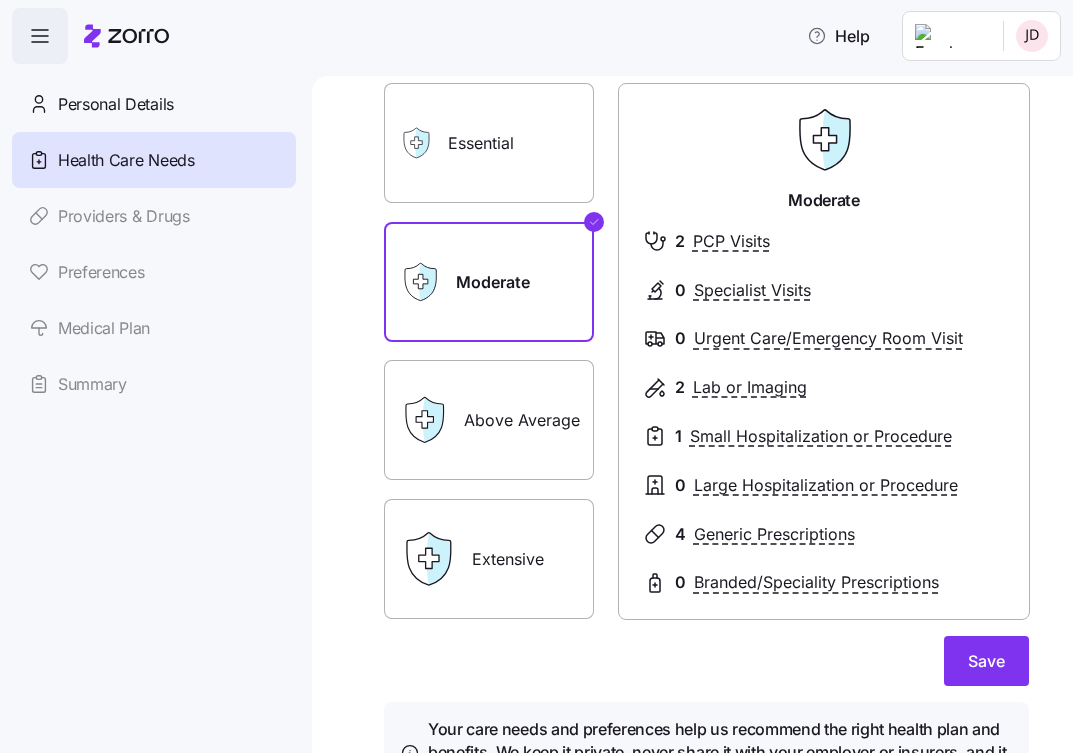 scroll, scrollTop: 178, scrollLeft: 0, axis: vertical 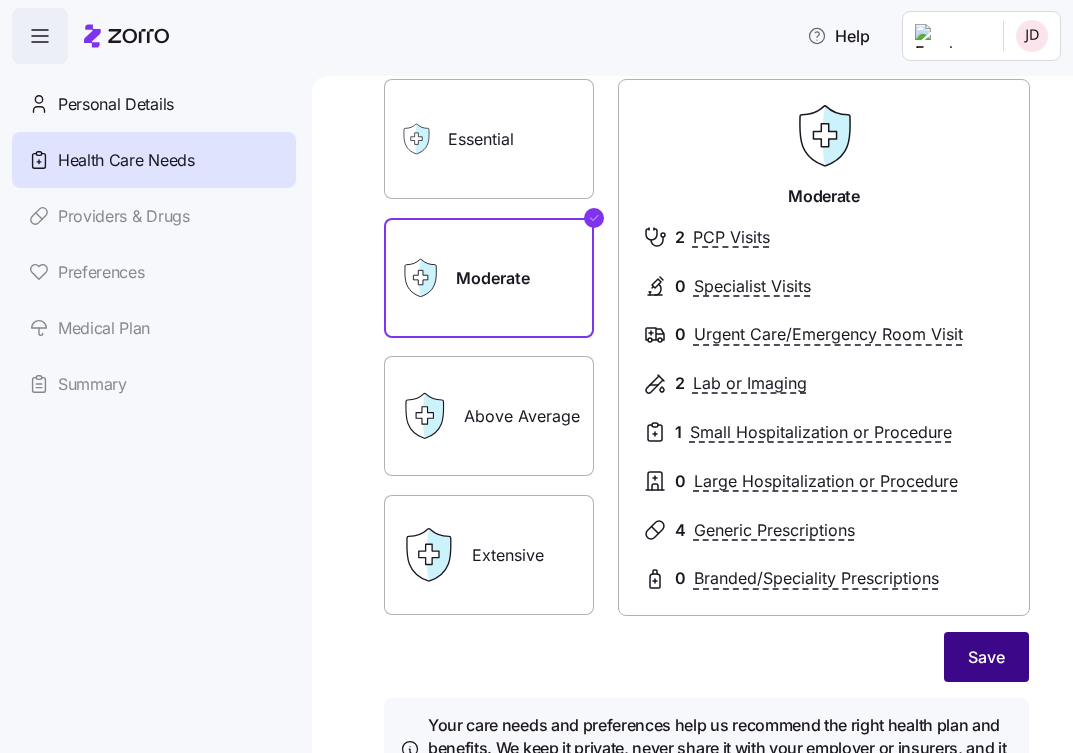 click on "Save" at bounding box center [986, 657] 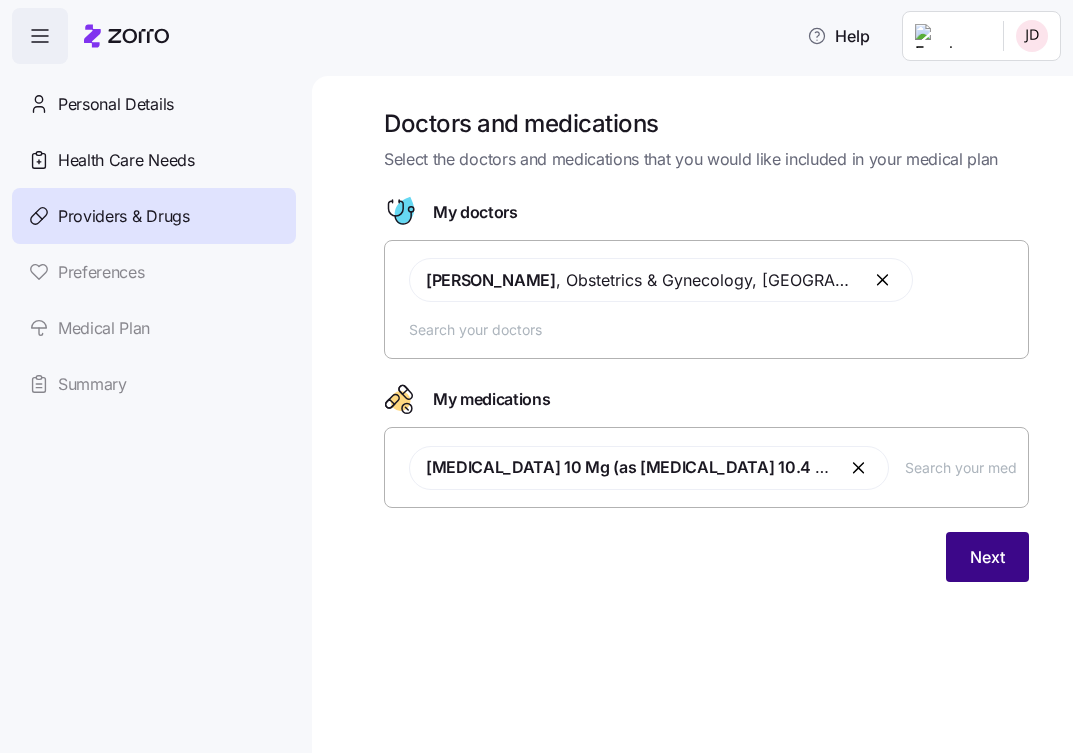 click on "Next" at bounding box center (987, 557) 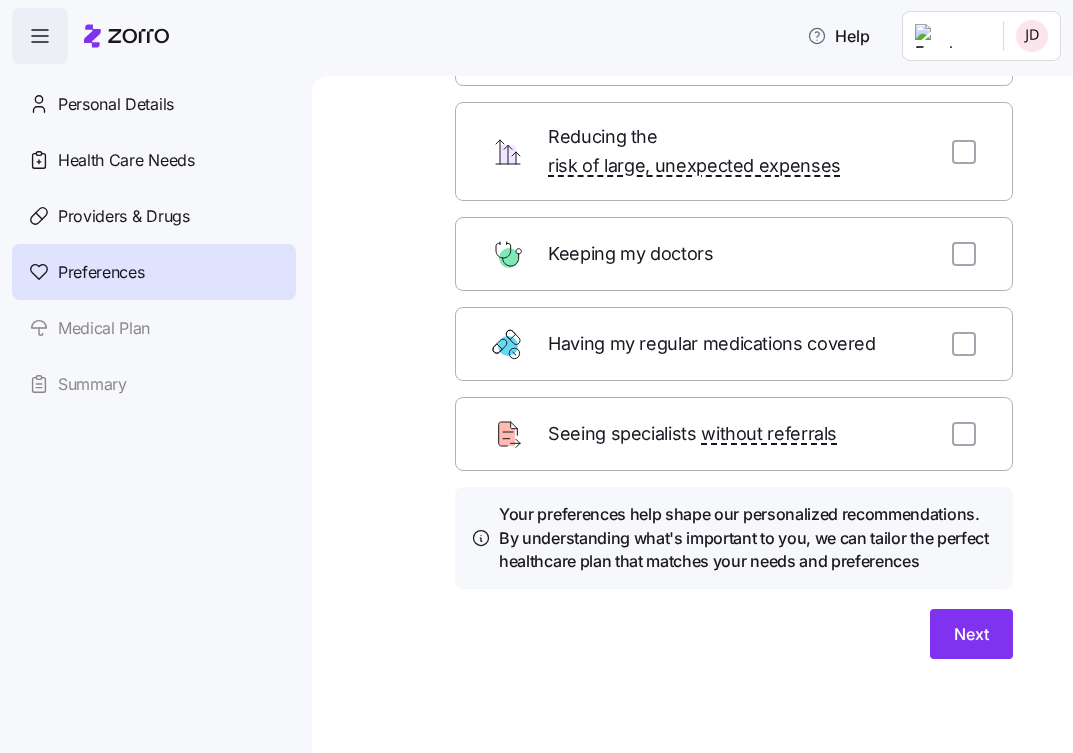 scroll, scrollTop: 207, scrollLeft: 0, axis: vertical 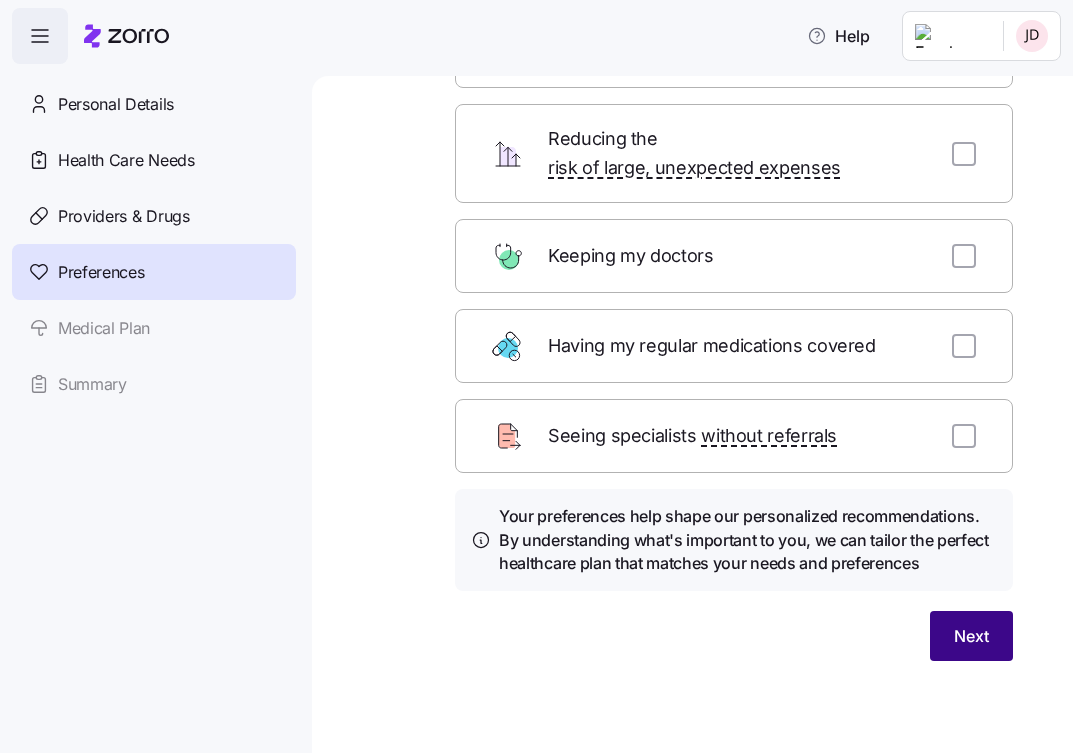 click on "Next" at bounding box center [971, 636] 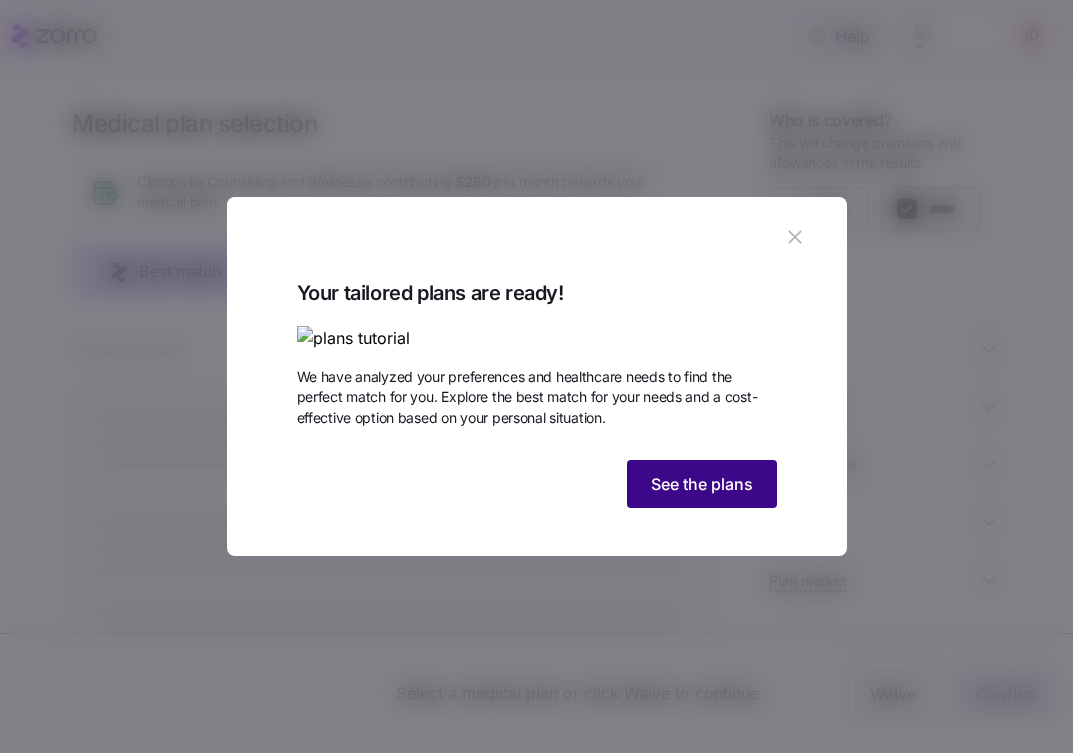click on "See the plans" at bounding box center (702, 484) 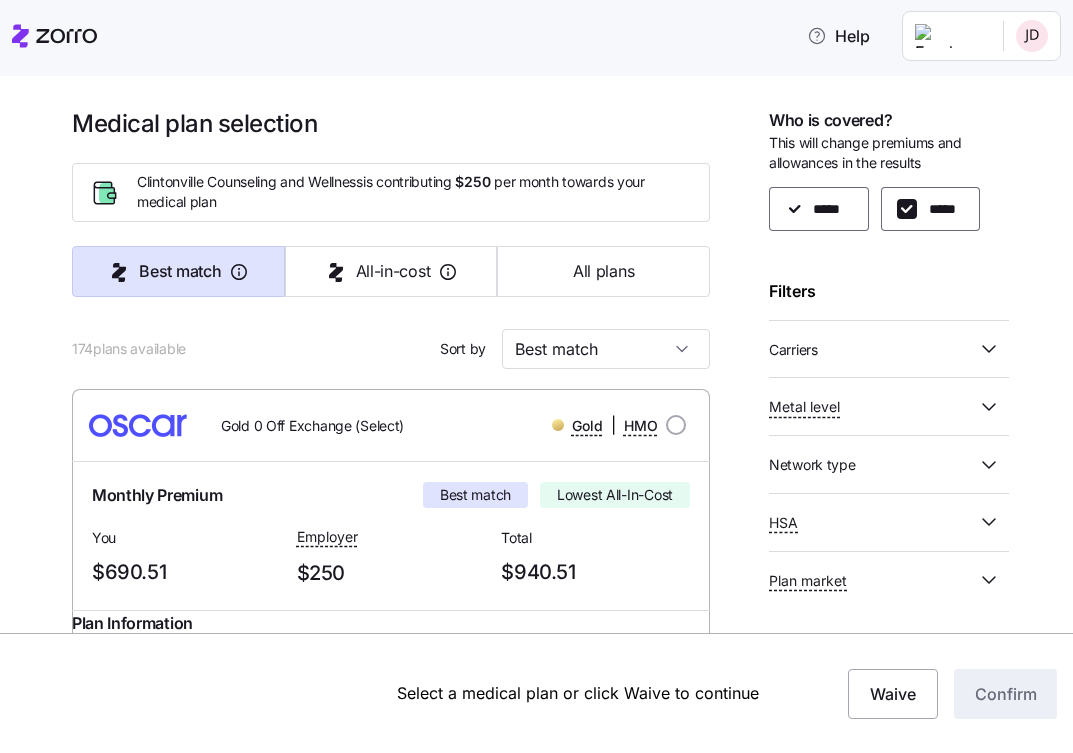 click 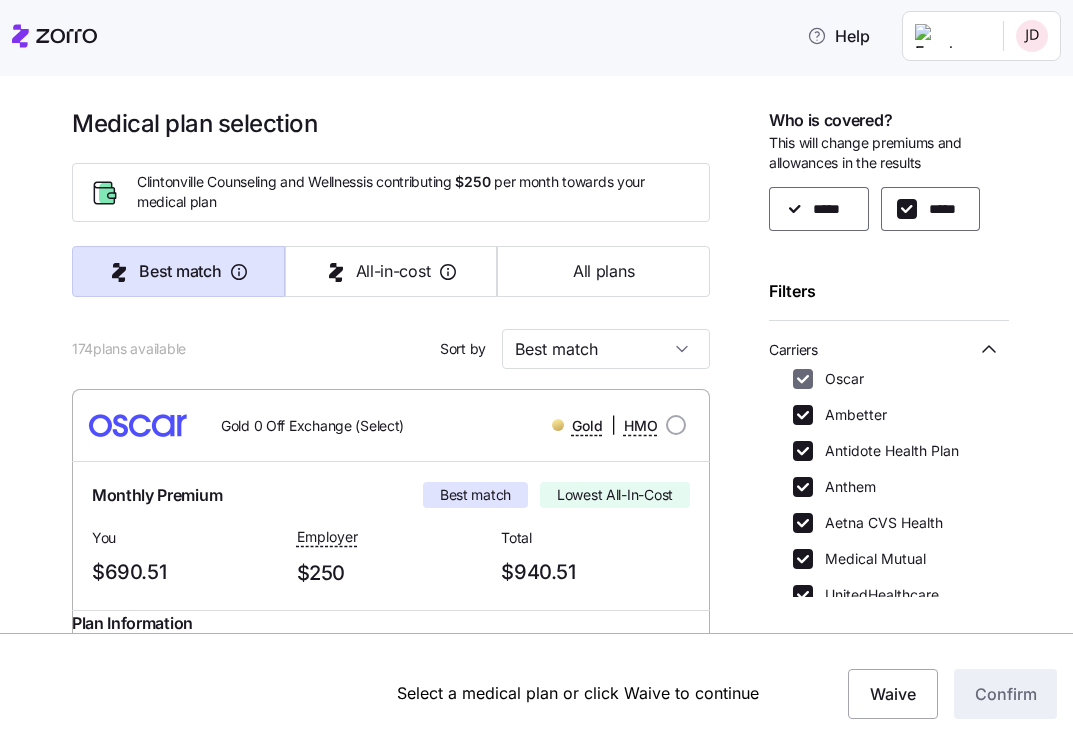 click on "Oscar" at bounding box center [803, 379] 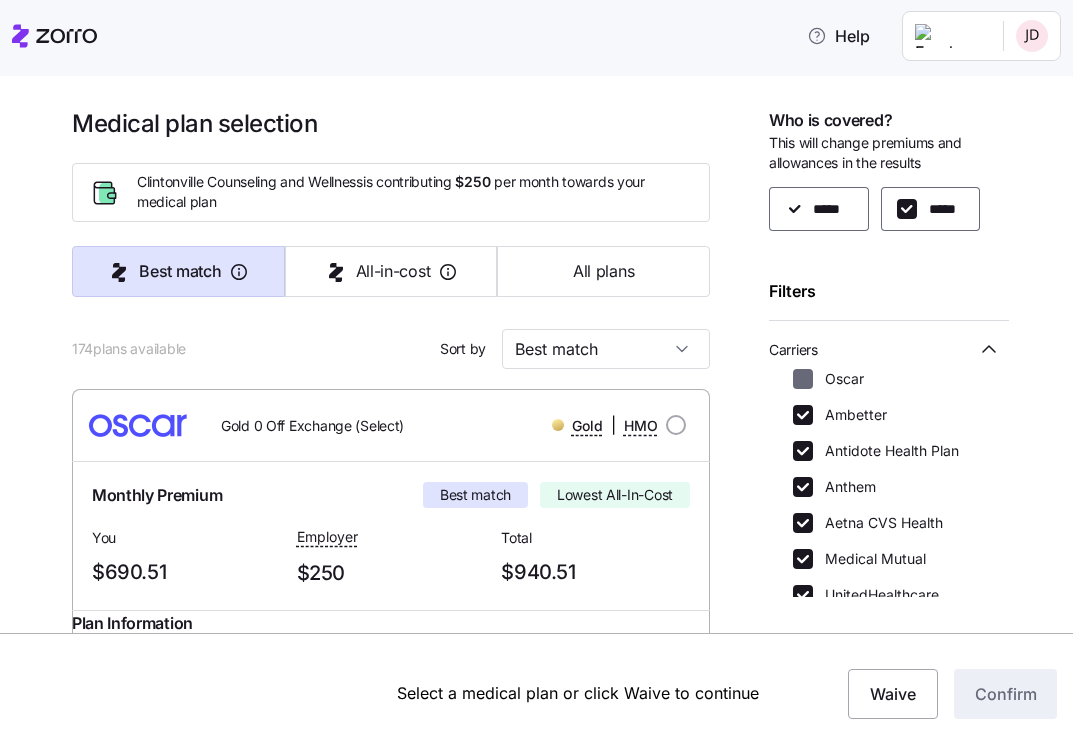 checkbox on "false" 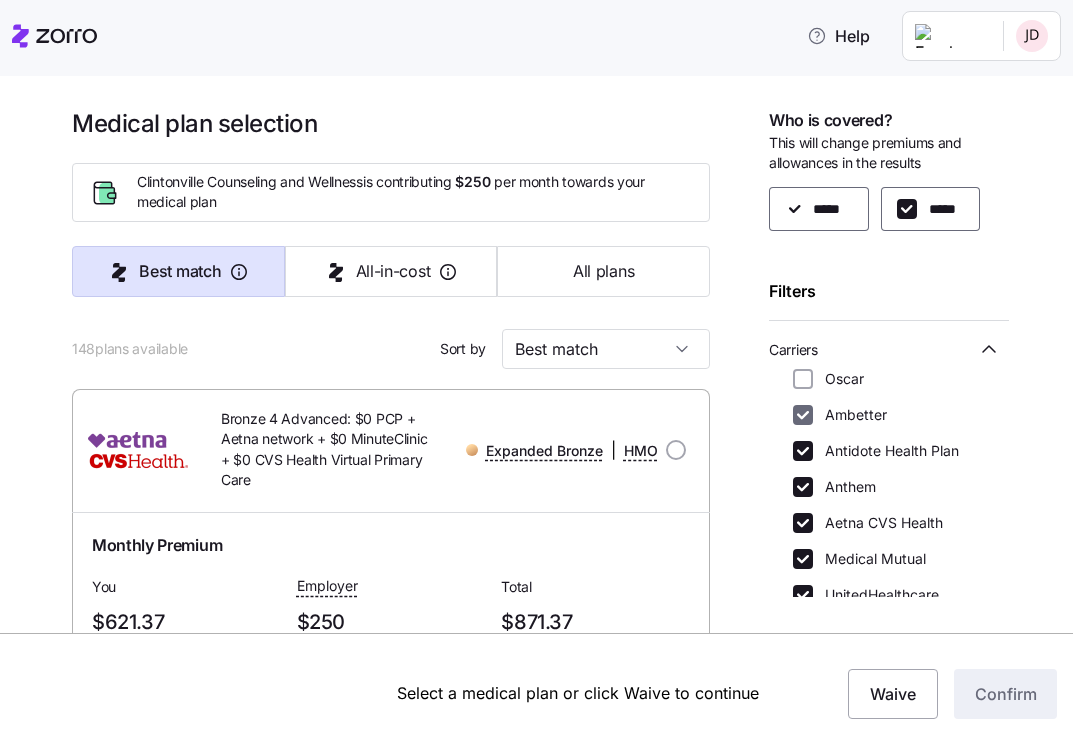 click on "Ambetter" at bounding box center (803, 415) 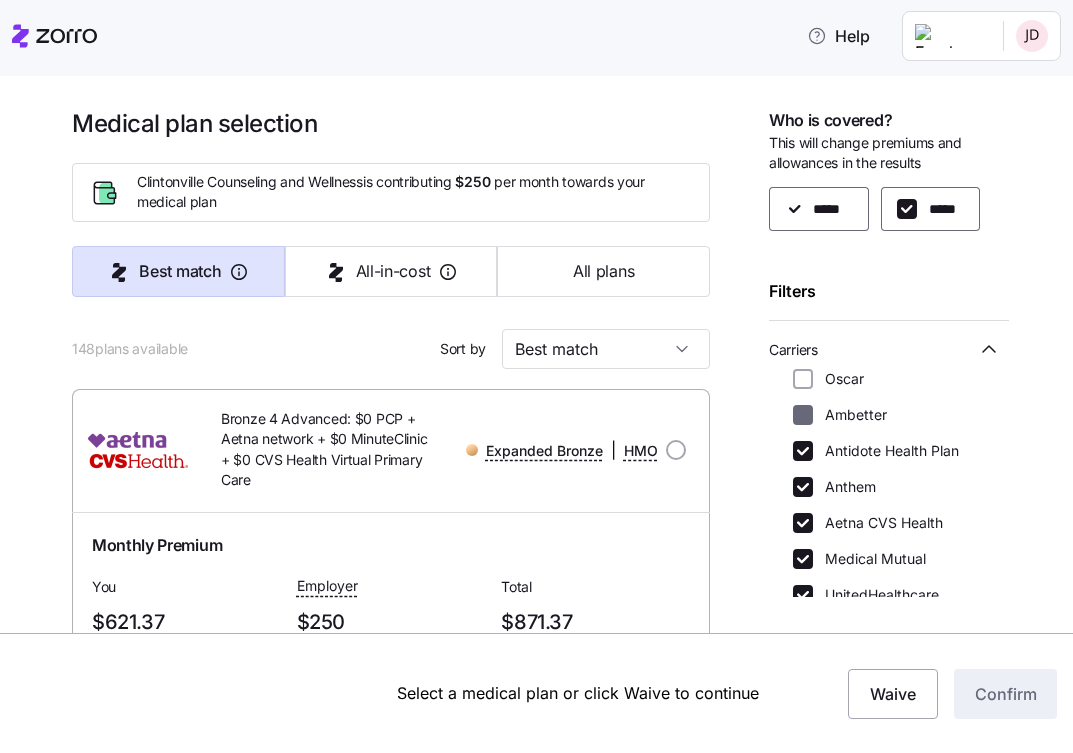 checkbox on "false" 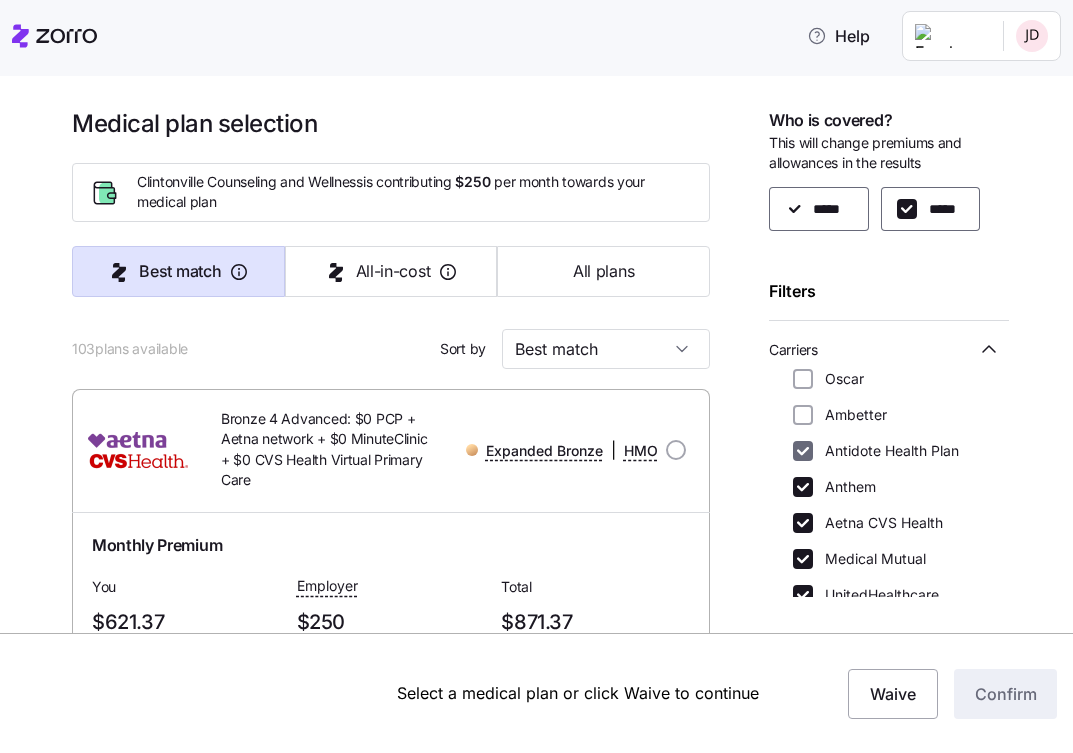 click on "Antidote Health Plan" at bounding box center (803, 451) 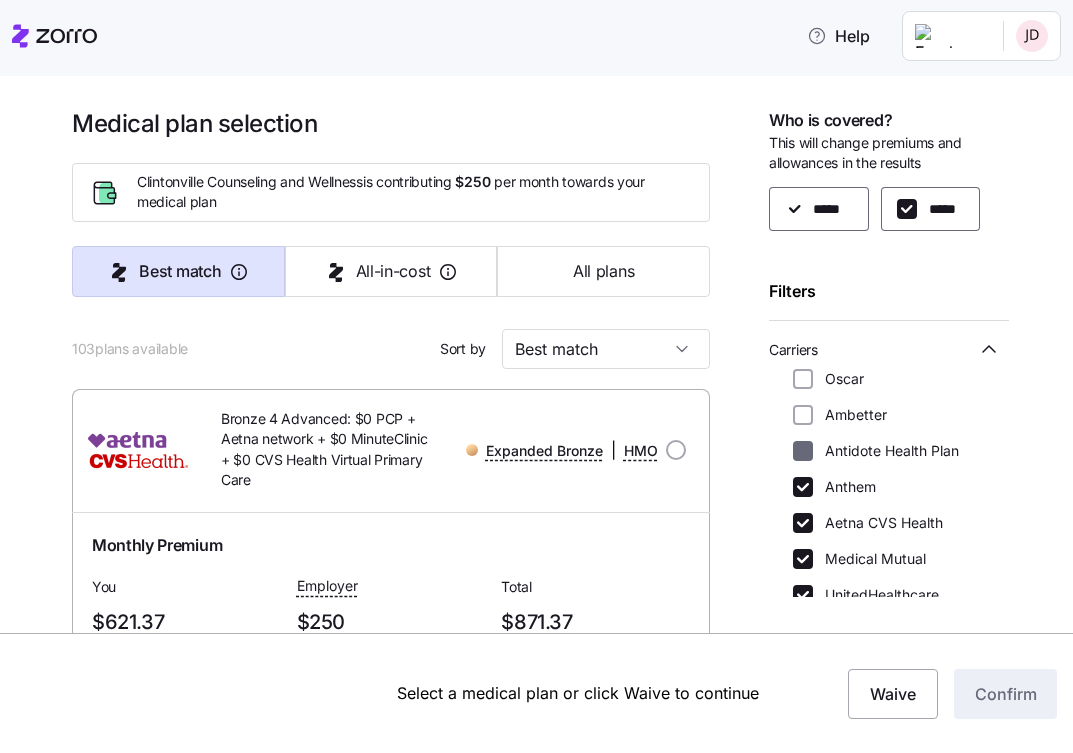checkbox on "false" 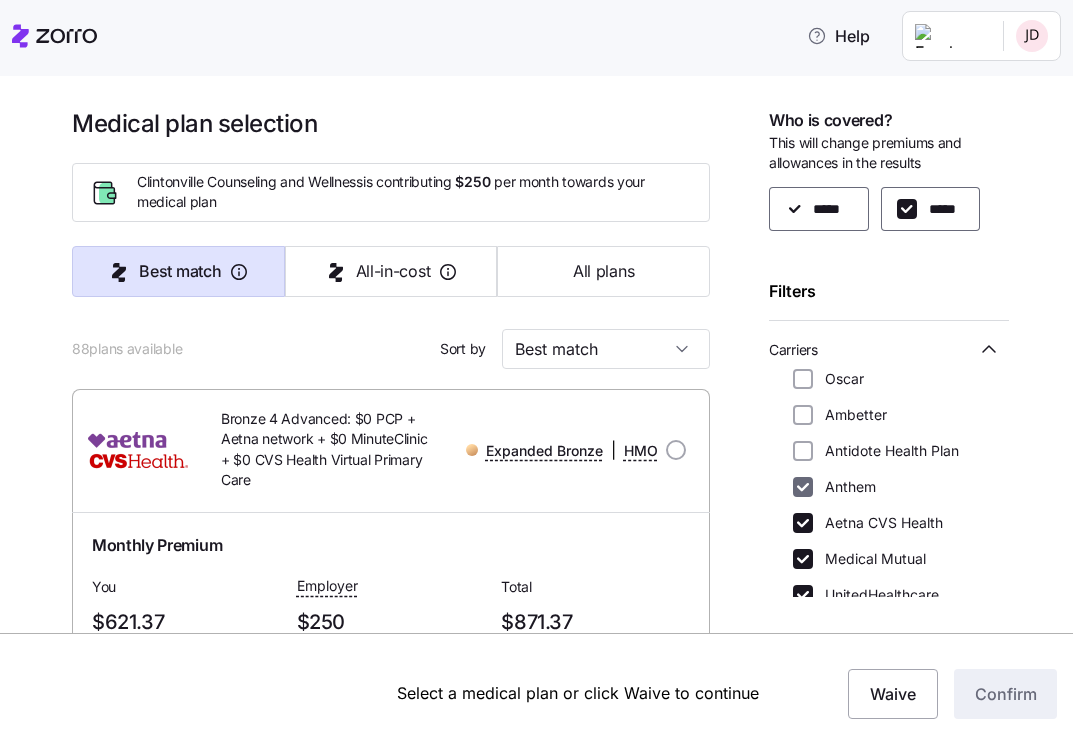 click on "Anthem" at bounding box center [803, 487] 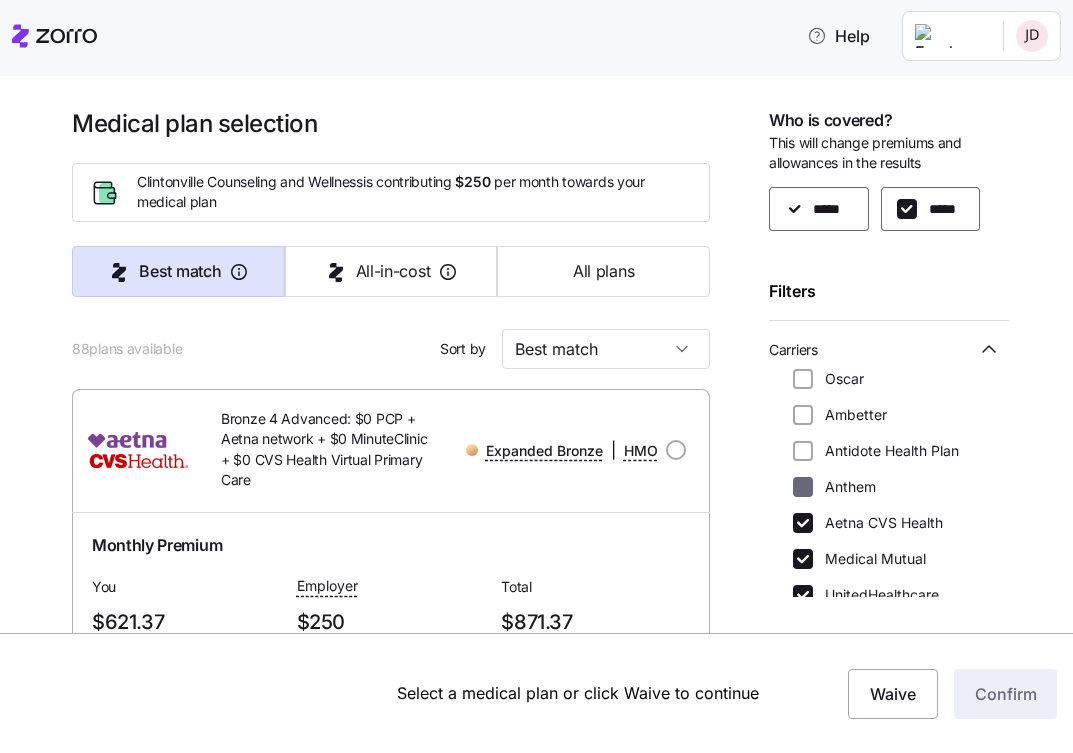 checkbox on "false" 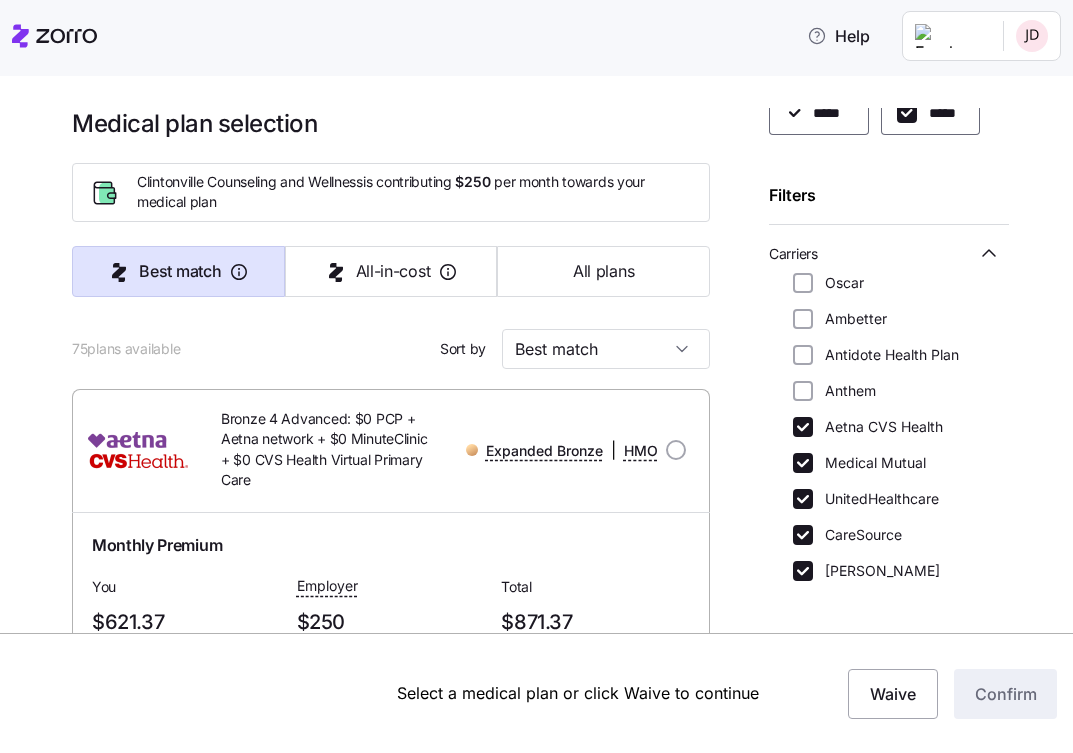 scroll, scrollTop: 97, scrollLeft: 0, axis: vertical 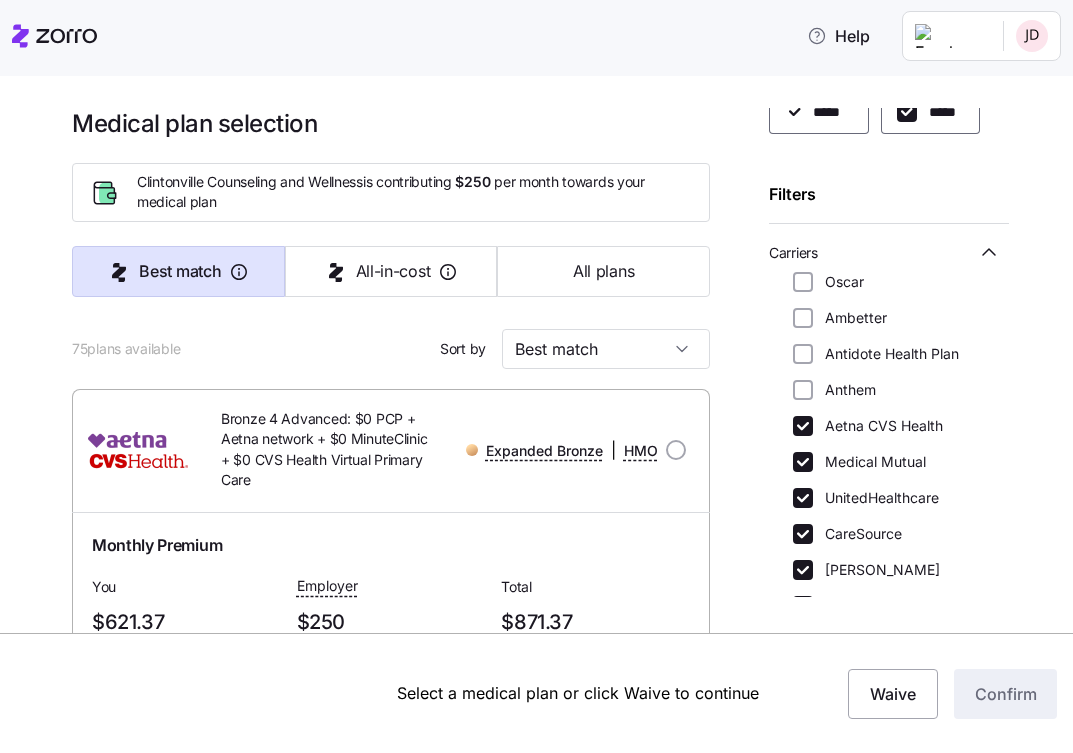 click on "Oscar Ambetter Antidote Health Plan Anthem Aetna CVS Health Medical Mutual UnitedHealthcare CareSource [PERSON_NAME] The Health Plan" at bounding box center [889, 444] 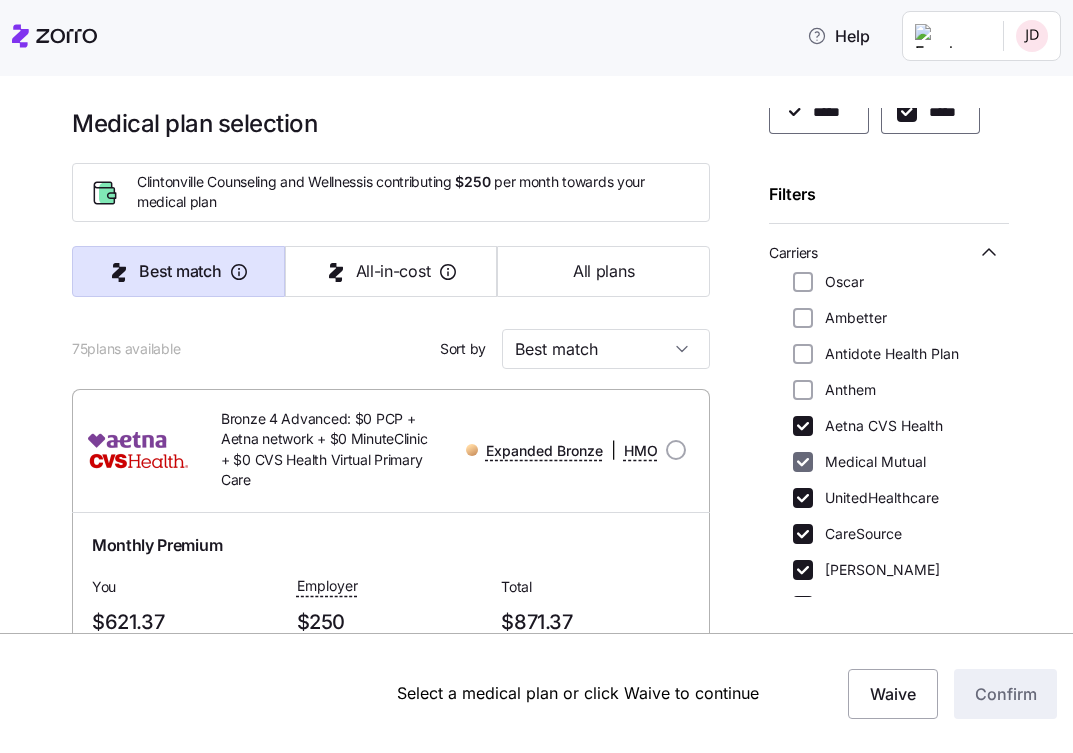 click on "Medical Mutual" at bounding box center [803, 462] 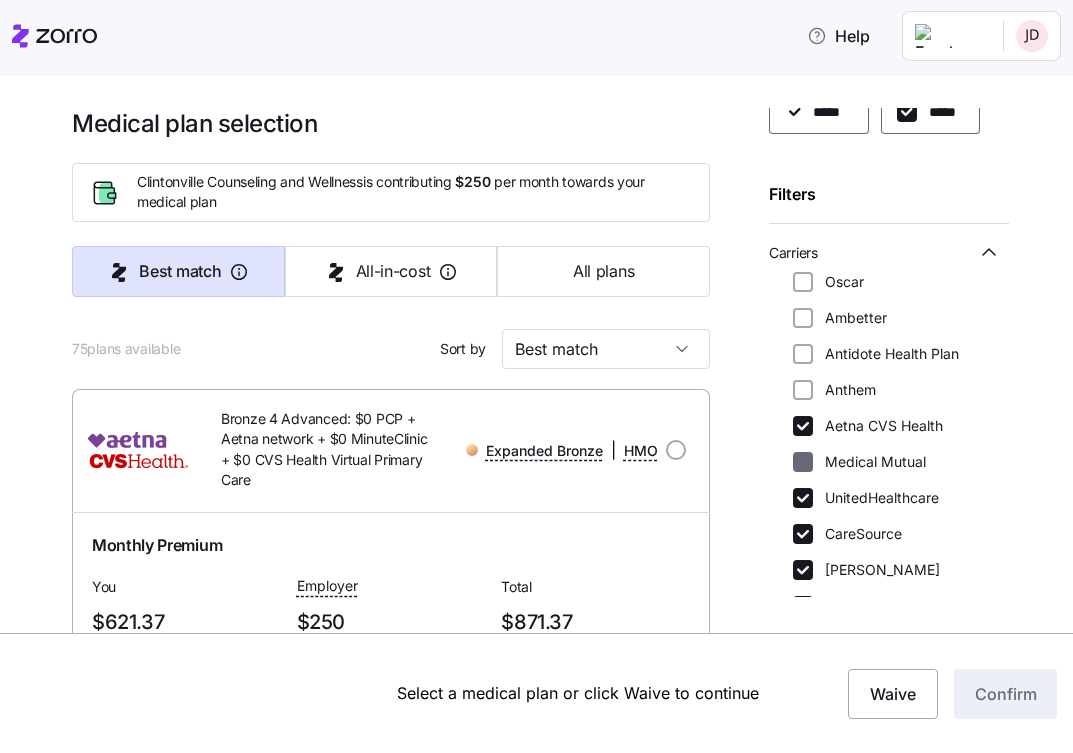 checkbox on "false" 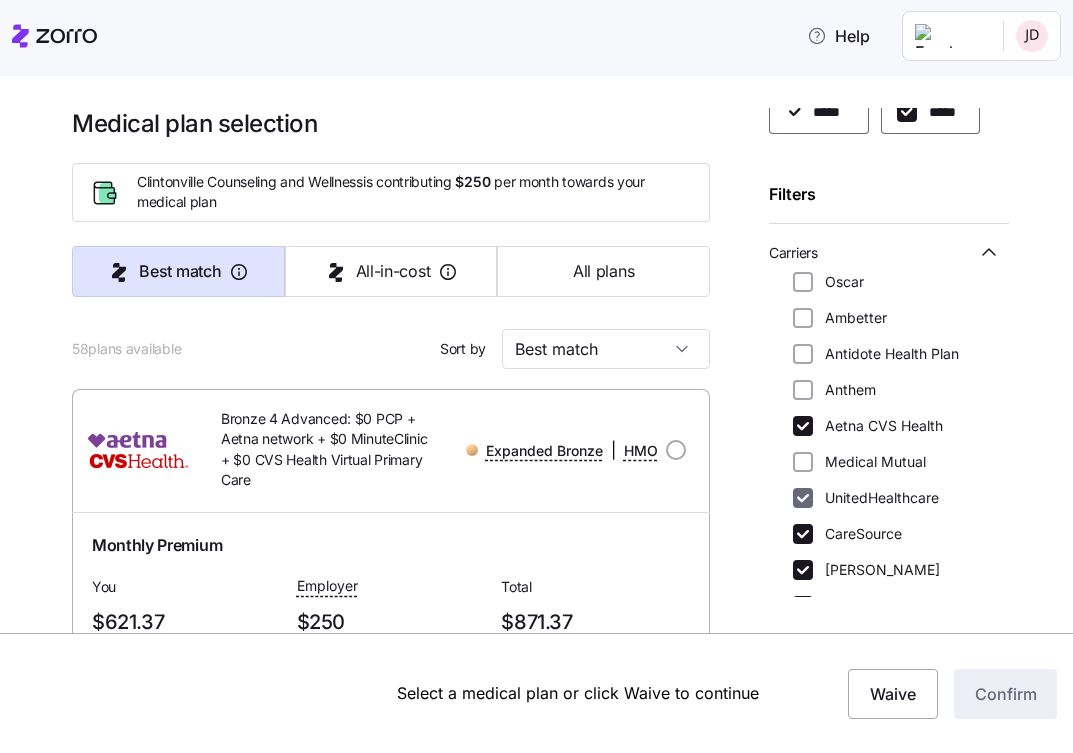 click on "UnitedHealthcare" at bounding box center (803, 498) 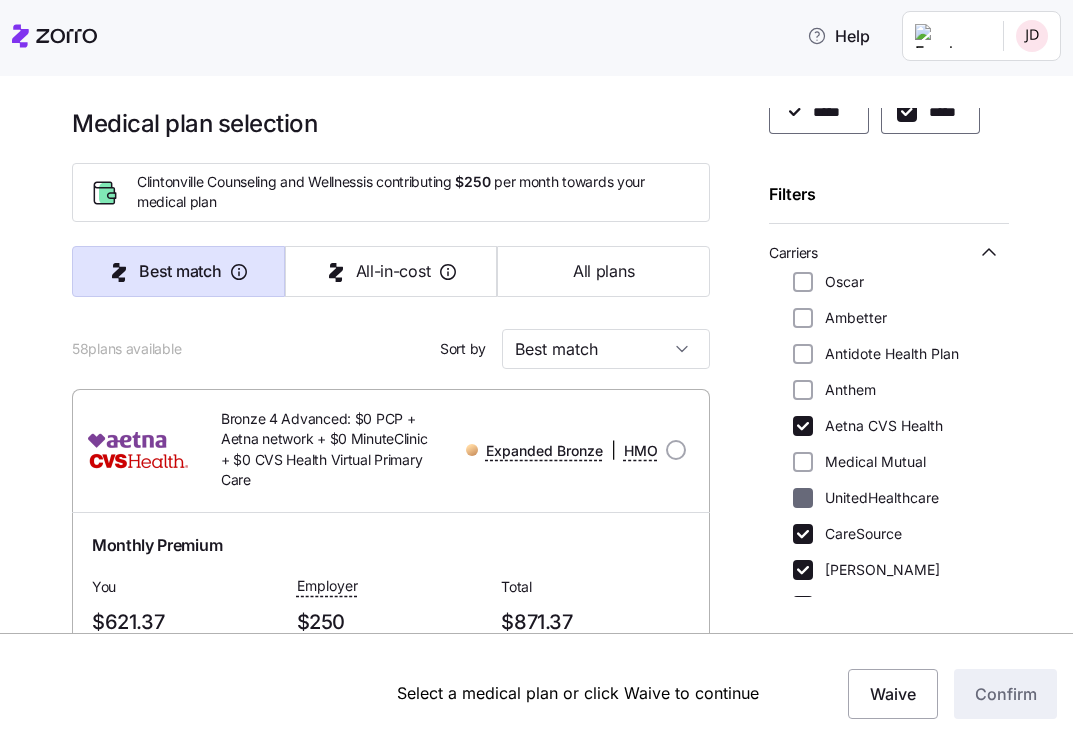 checkbox on "false" 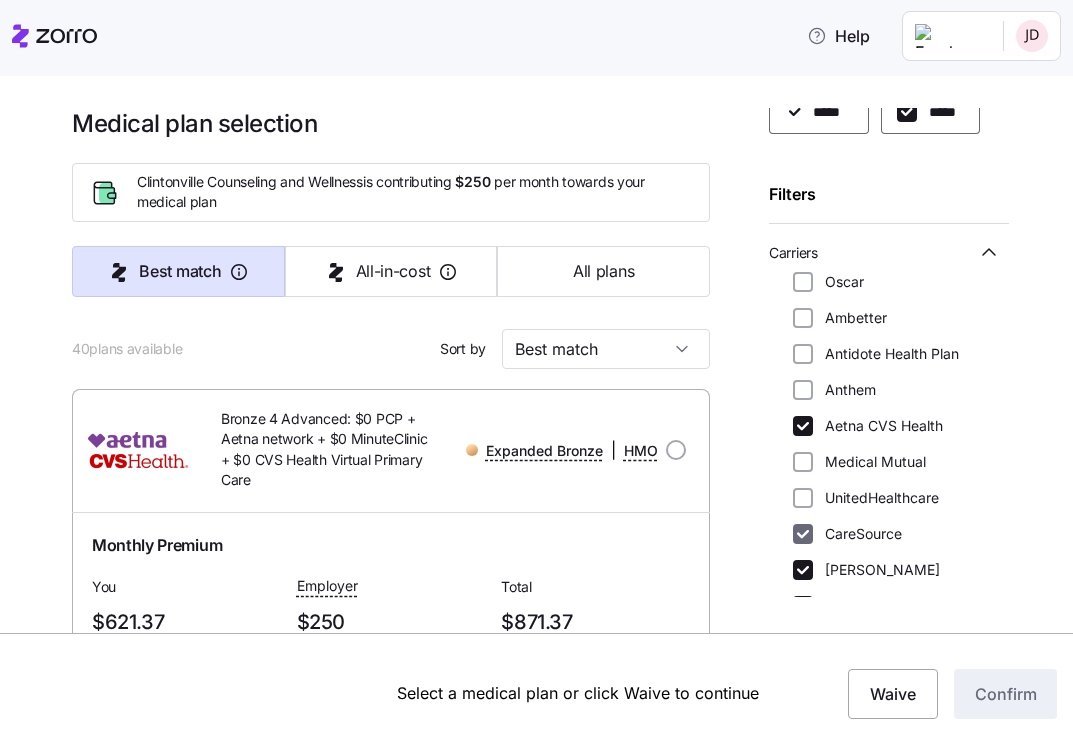 click on "CareSource" at bounding box center [803, 534] 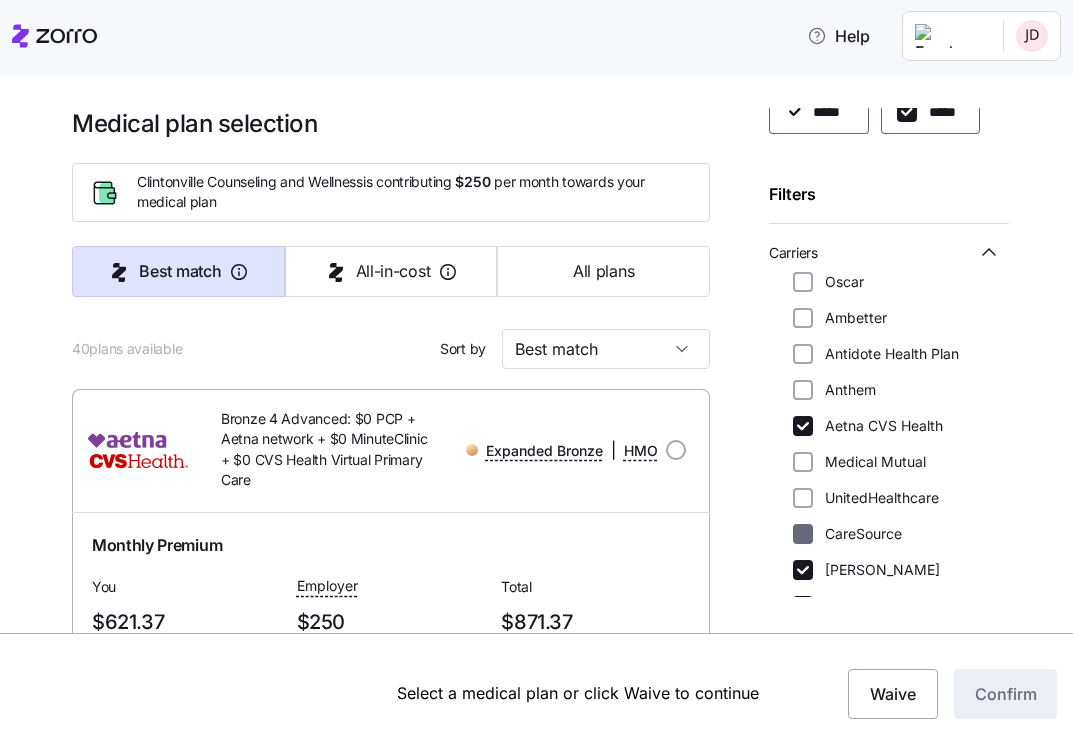checkbox on "false" 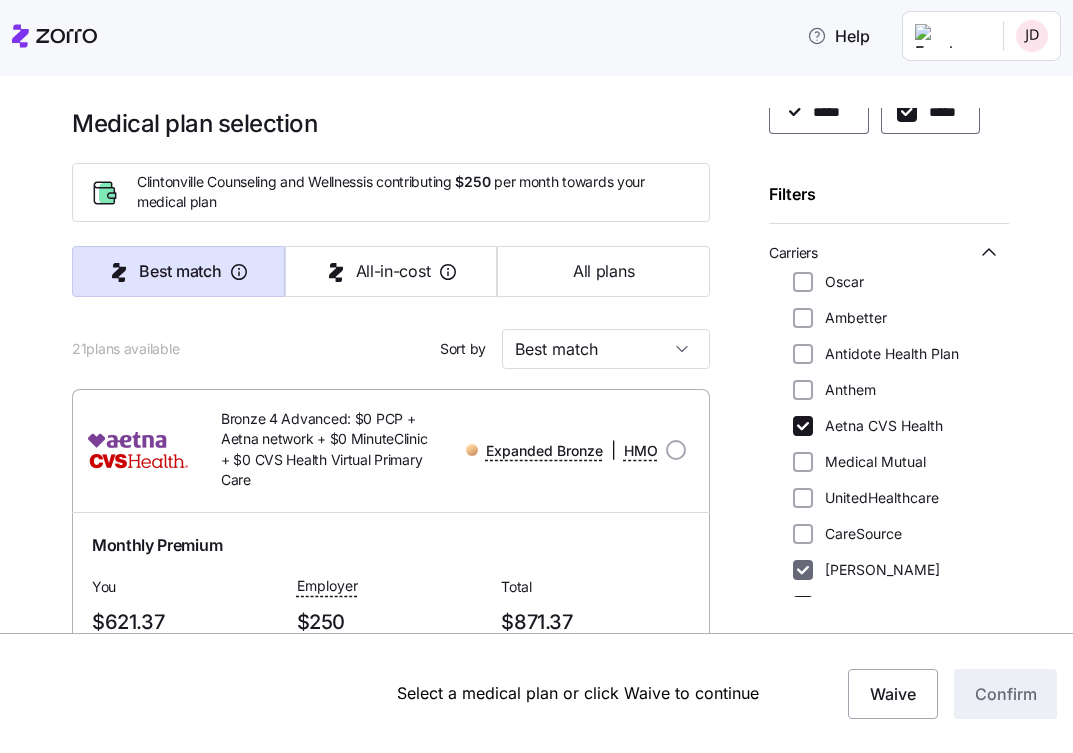 click on "[PERSON_NAME]" at bounding box center [803, 570] 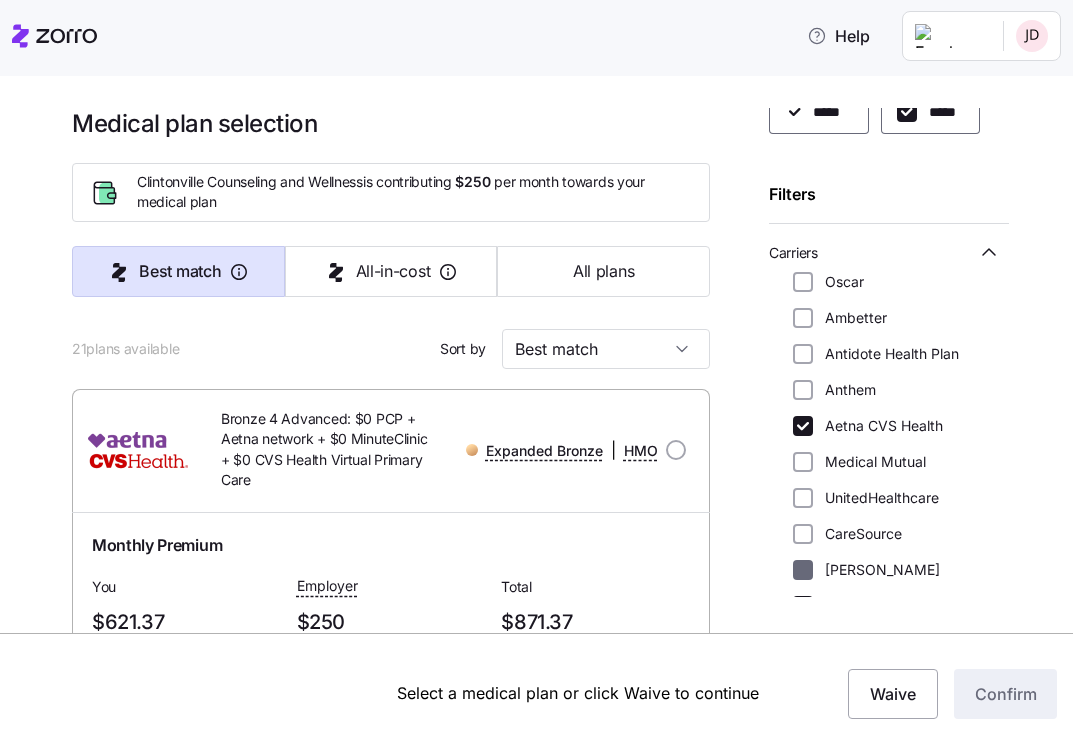 checkbox on "false" 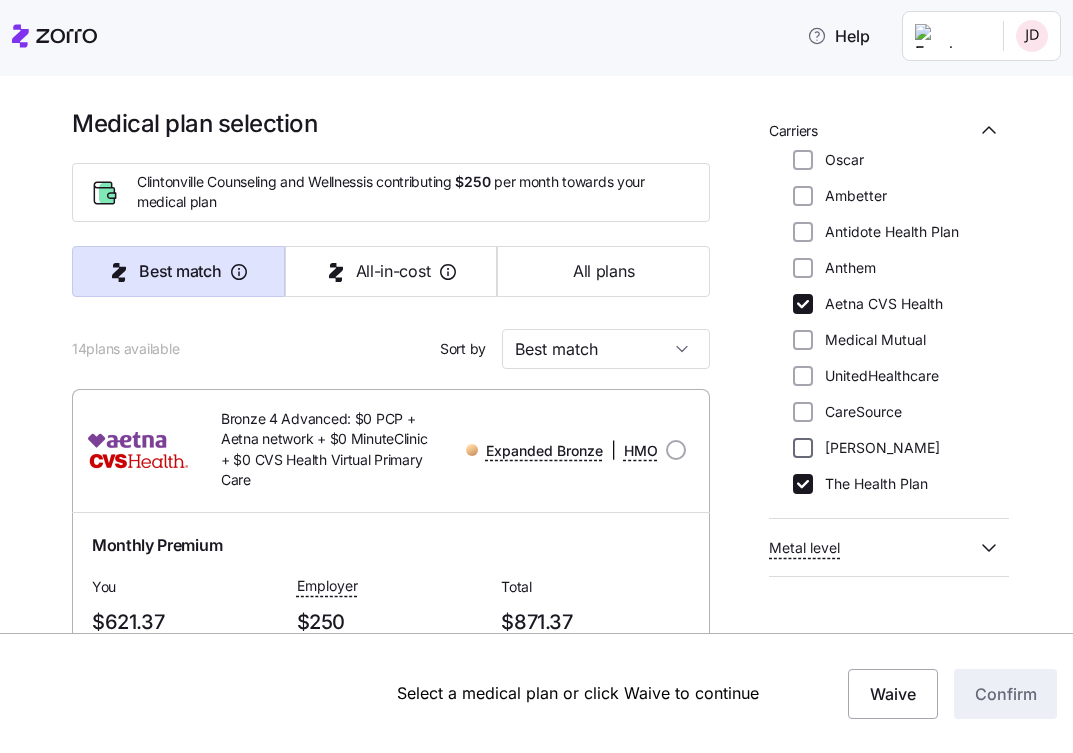 scroll, scrollTop: 236, scrollLeft: 0, axis: vertical 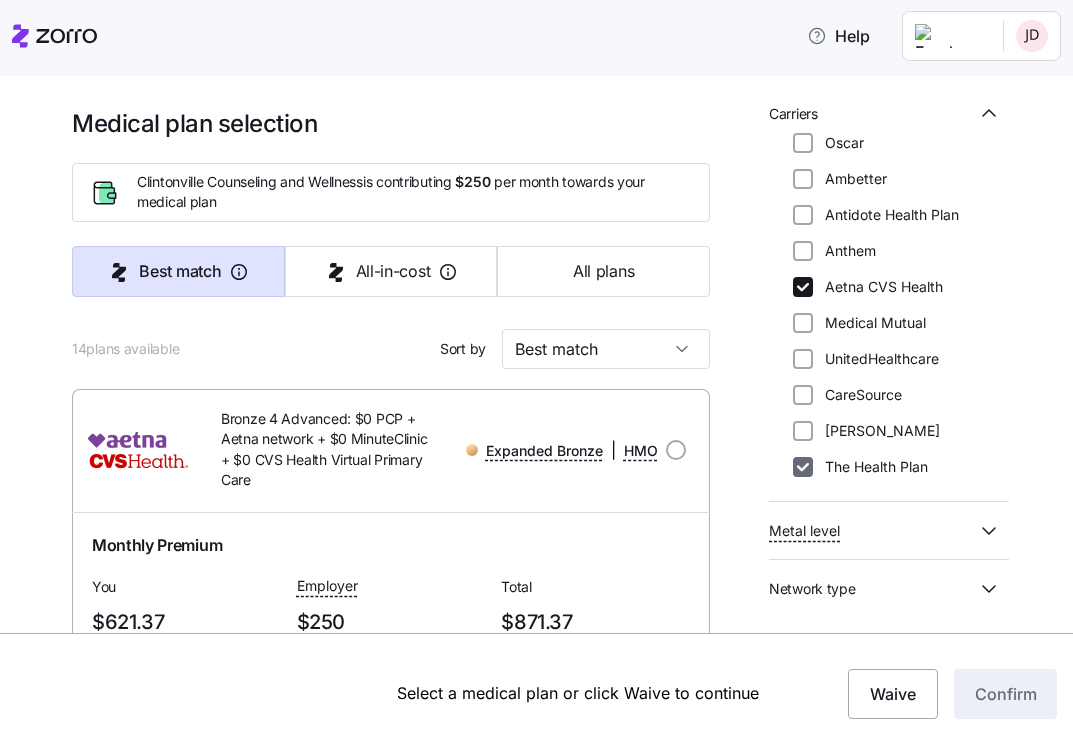 click on "The Health Plan" at bounding box center [803, 467] 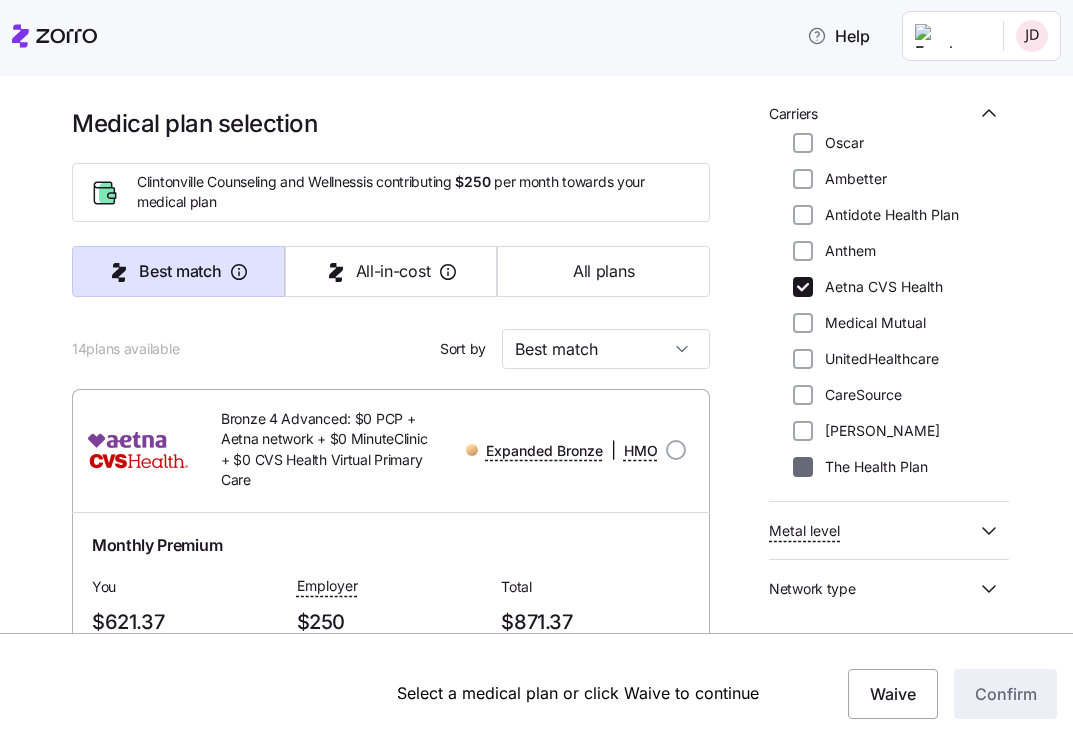 checkbox on "false" 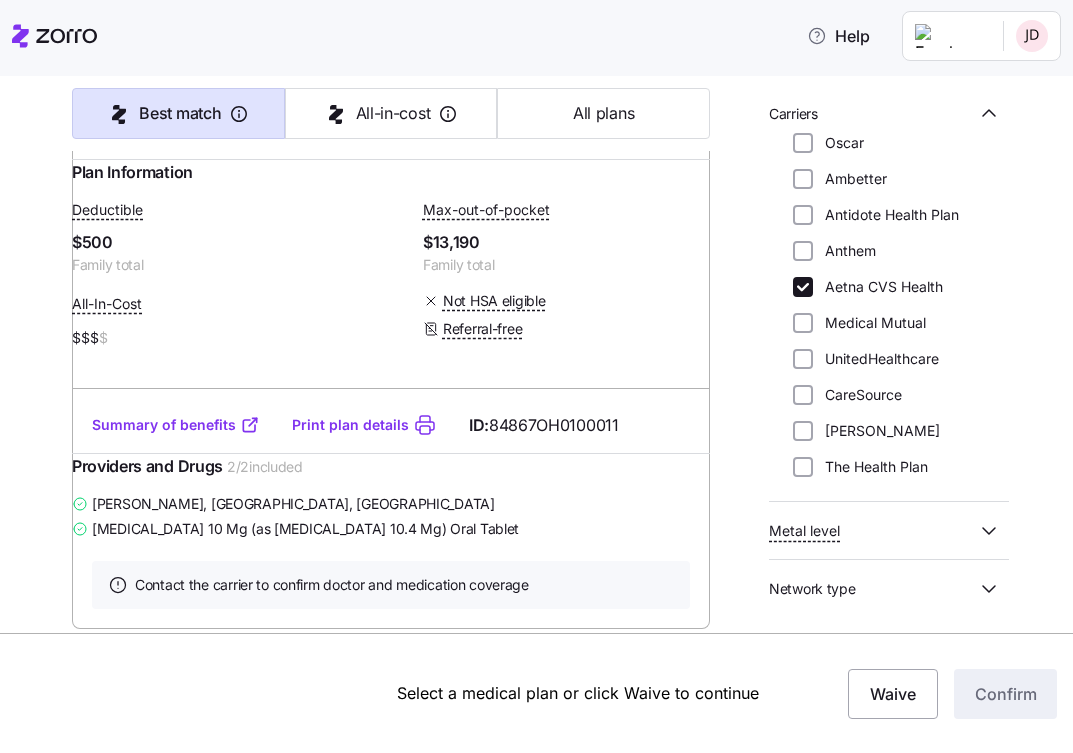 scroll, scrollTop: 4226, scrollLeft: 0, axis: vertical 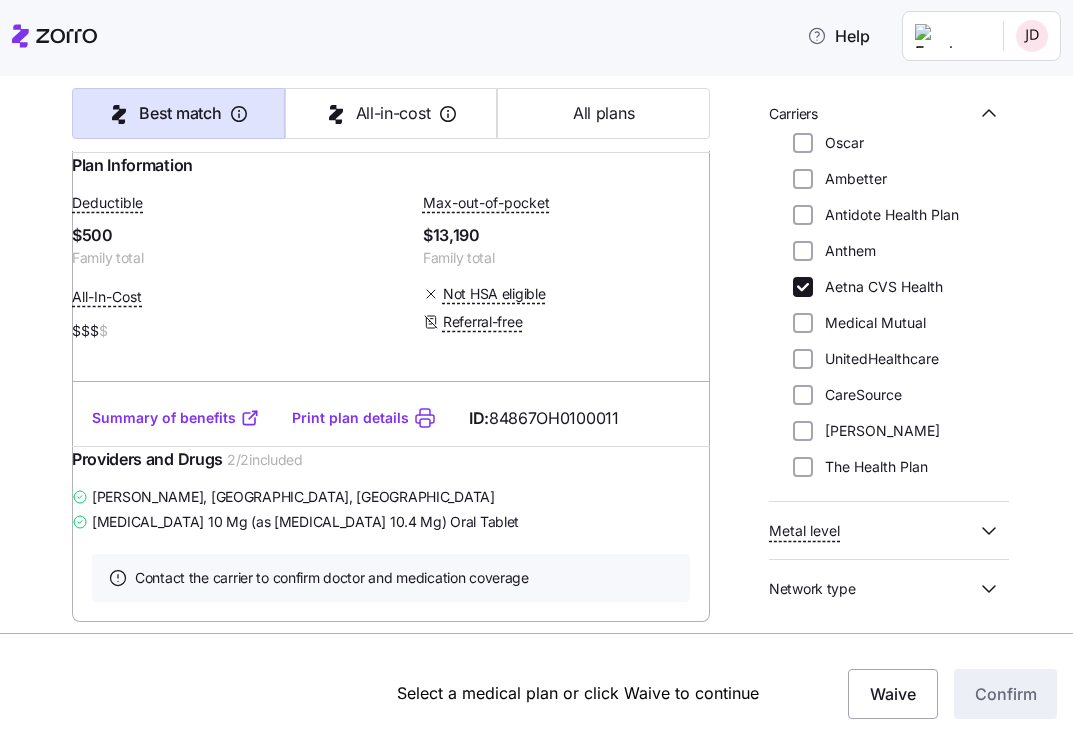 click on "$927.97" at bounding box center [186, 115] 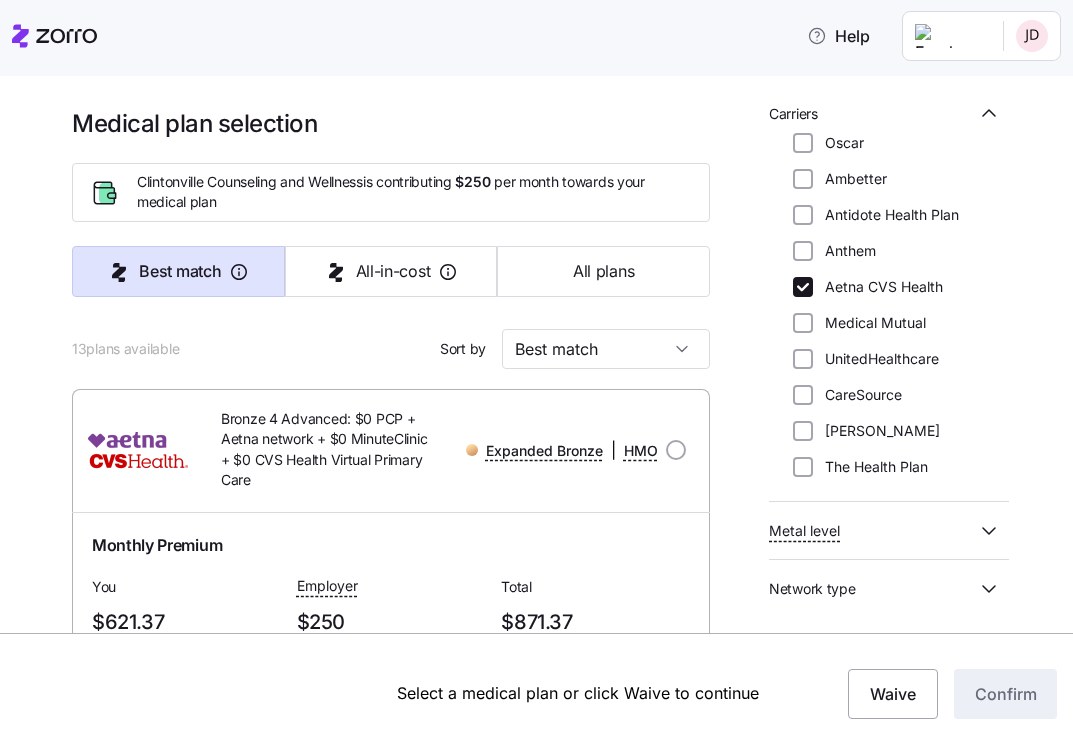scroll, scrollTop: -33, scrollLeft: 0, axis: vertical 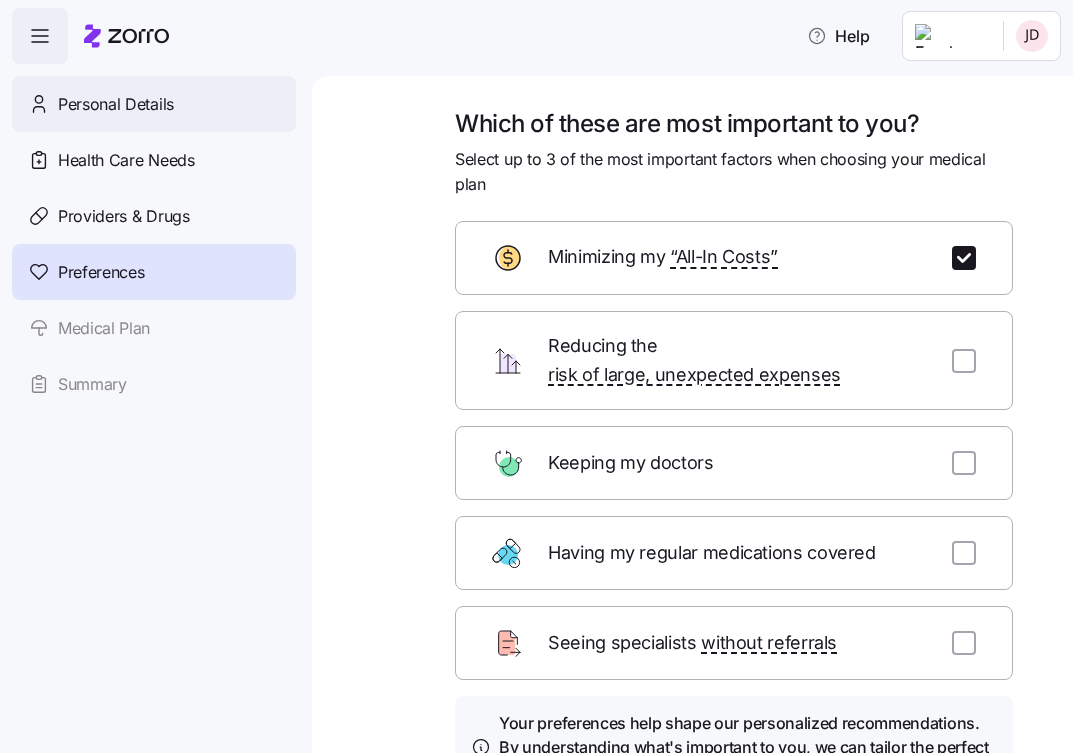 click on "Personal Details" at bounding box center [116, 104] 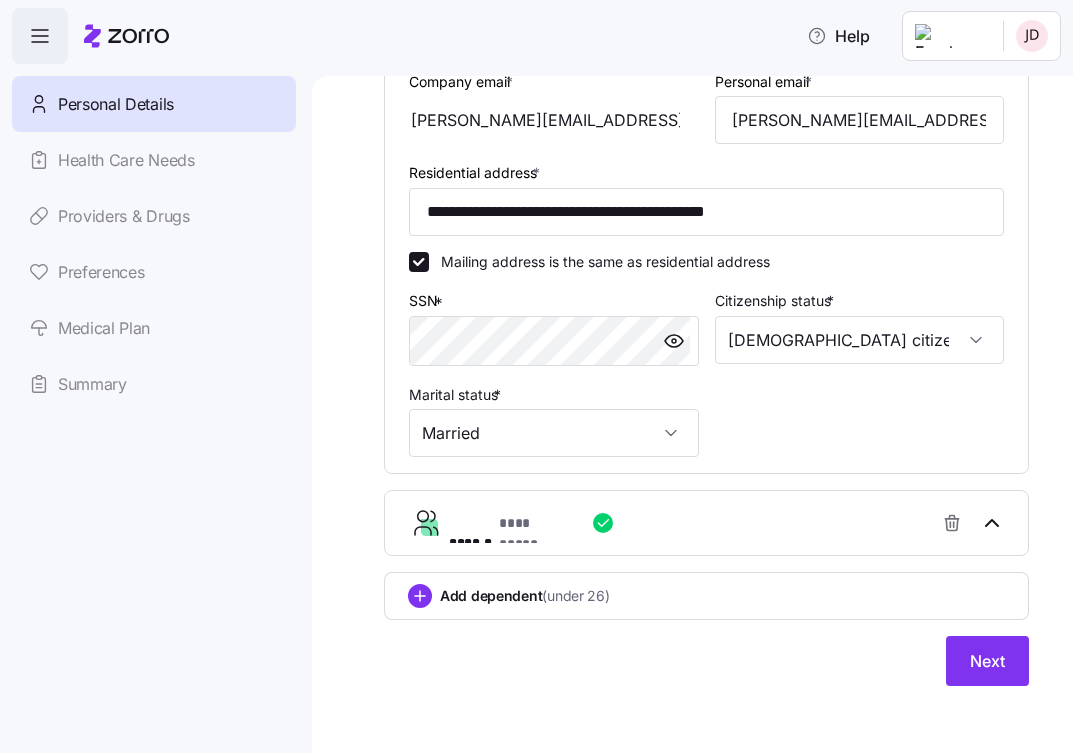 scroll, scrollTop: 583, scrollLeft: 0, axis: vertical 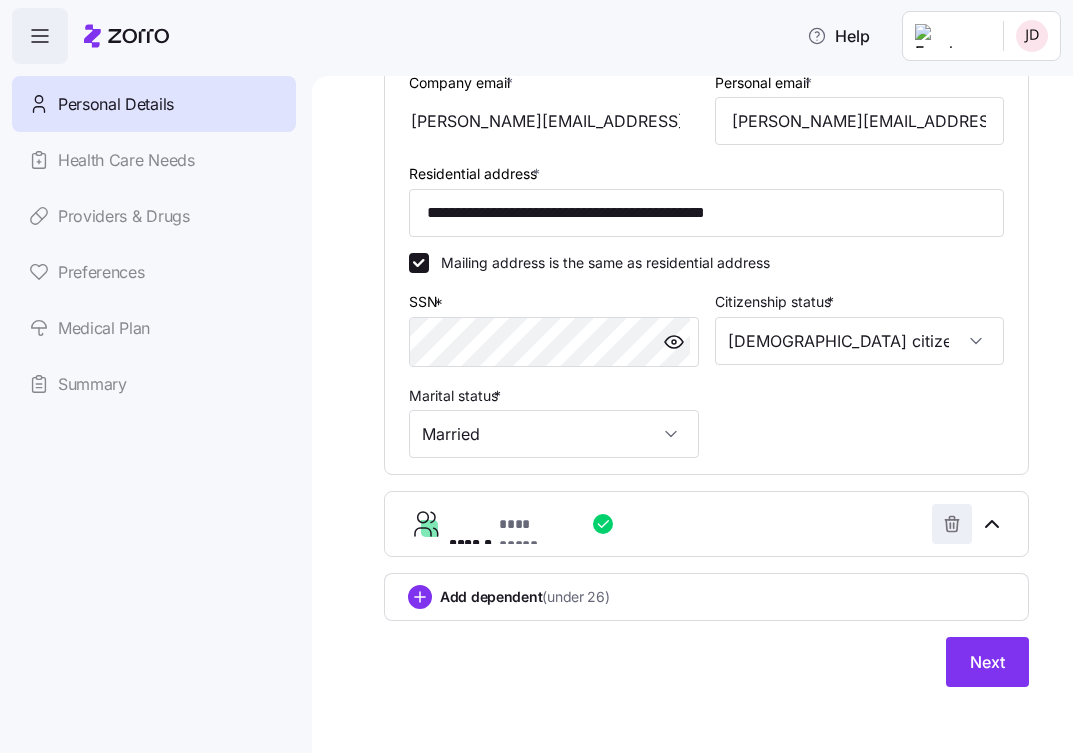 click 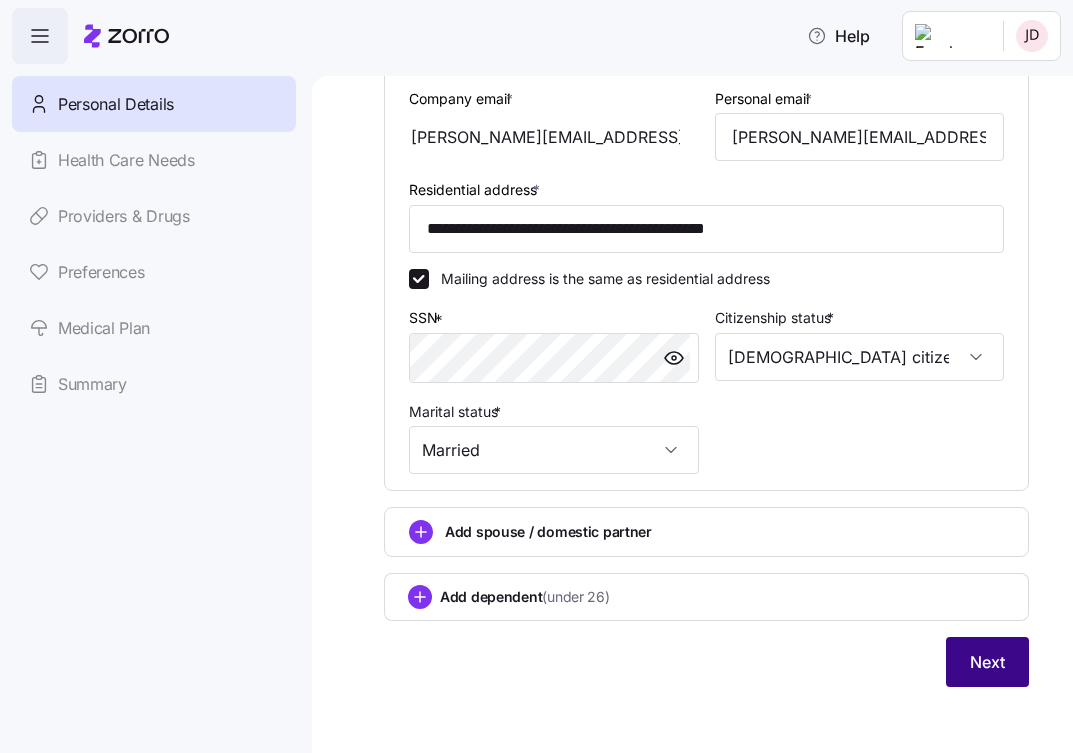click on "Next" at bounding box center (987, 662) 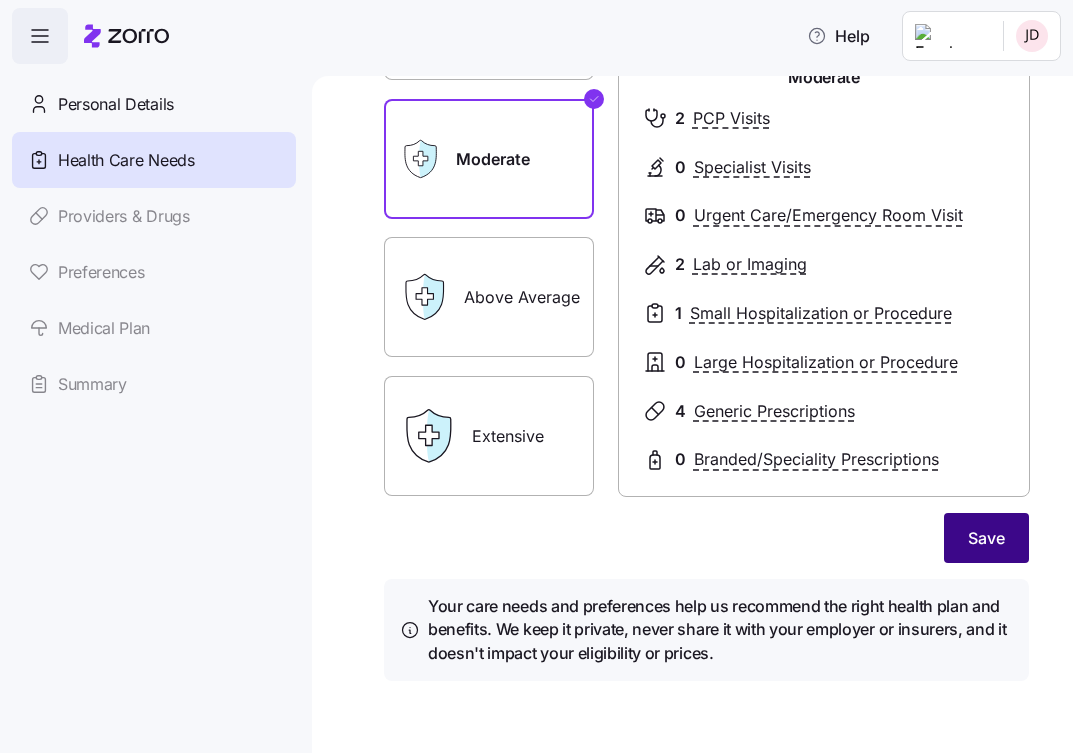 scroll, scrollTop: 253, scrollLeft: 0, axis: vertical 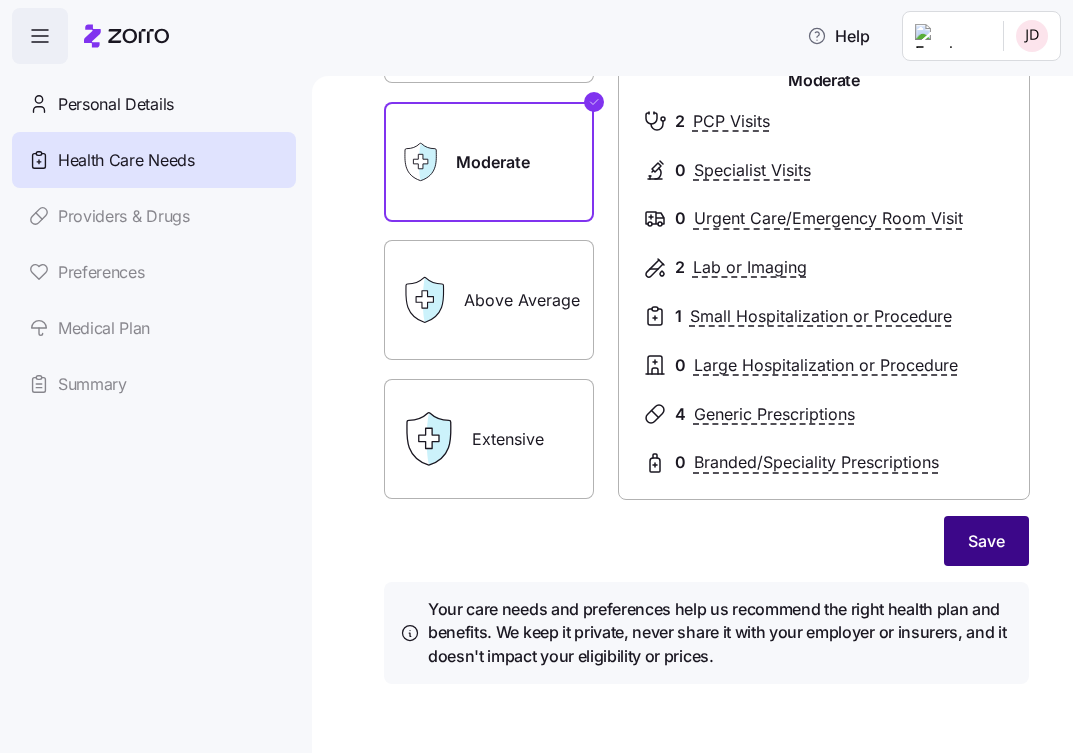 click on "Save" at bounding box center [986, 541] 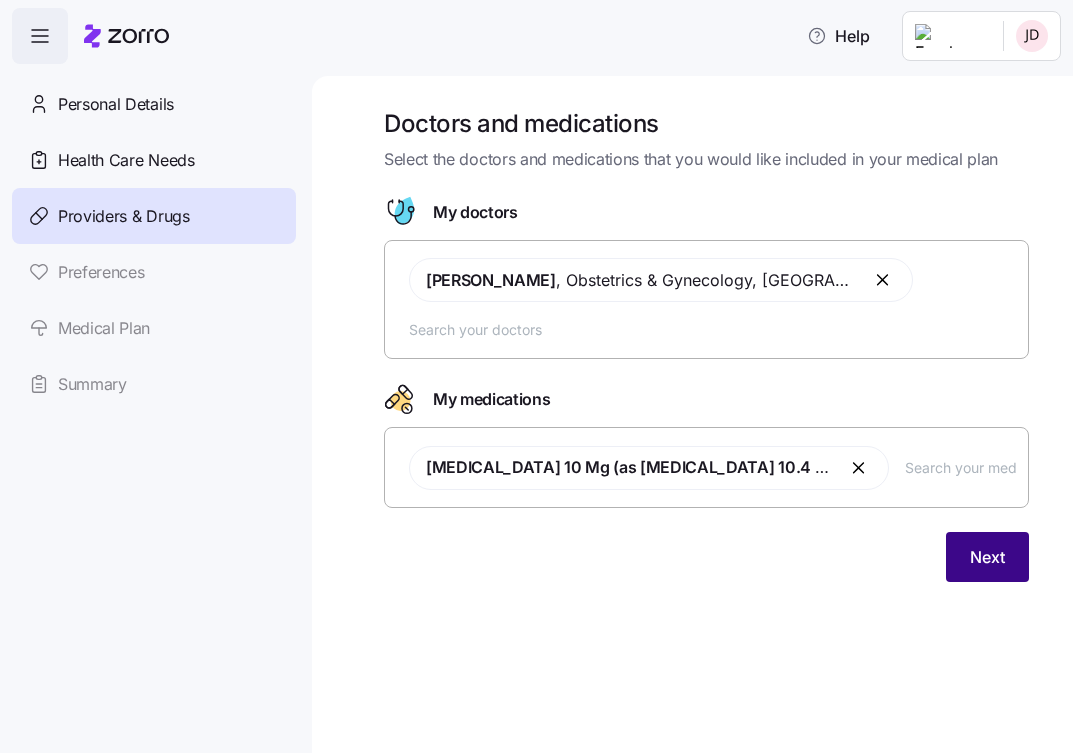 click on "Next" at bounding box center [987, 557] 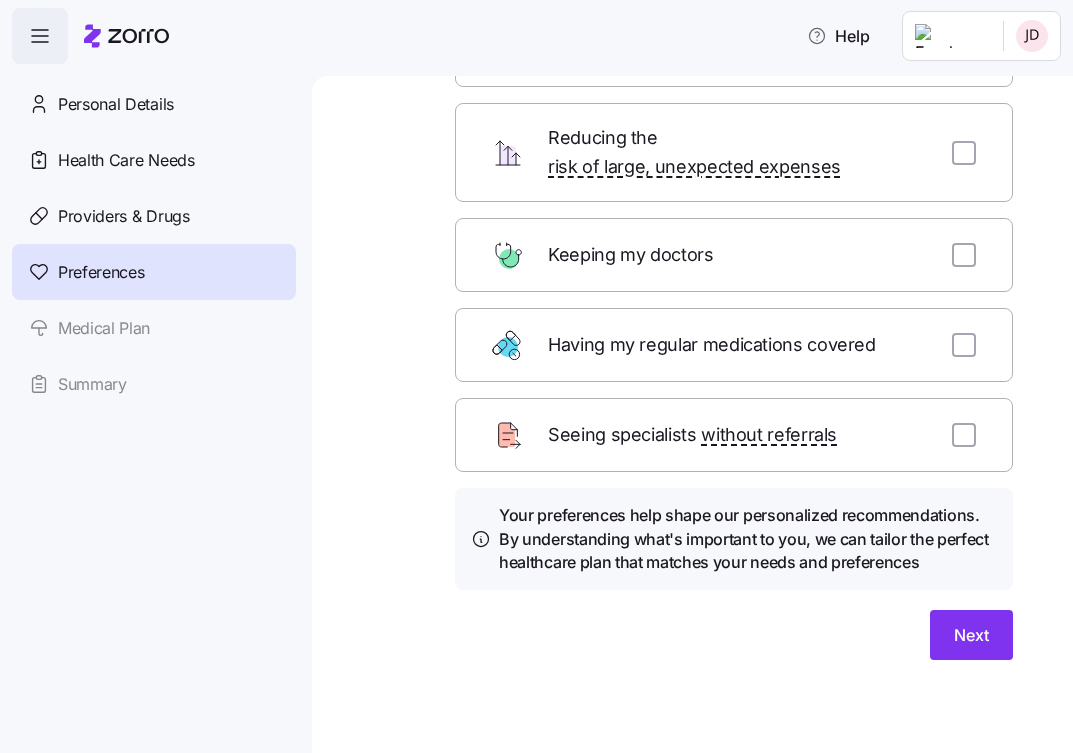 scroll, scrollTop: 207, scrollLeft: 0, axis: vertical 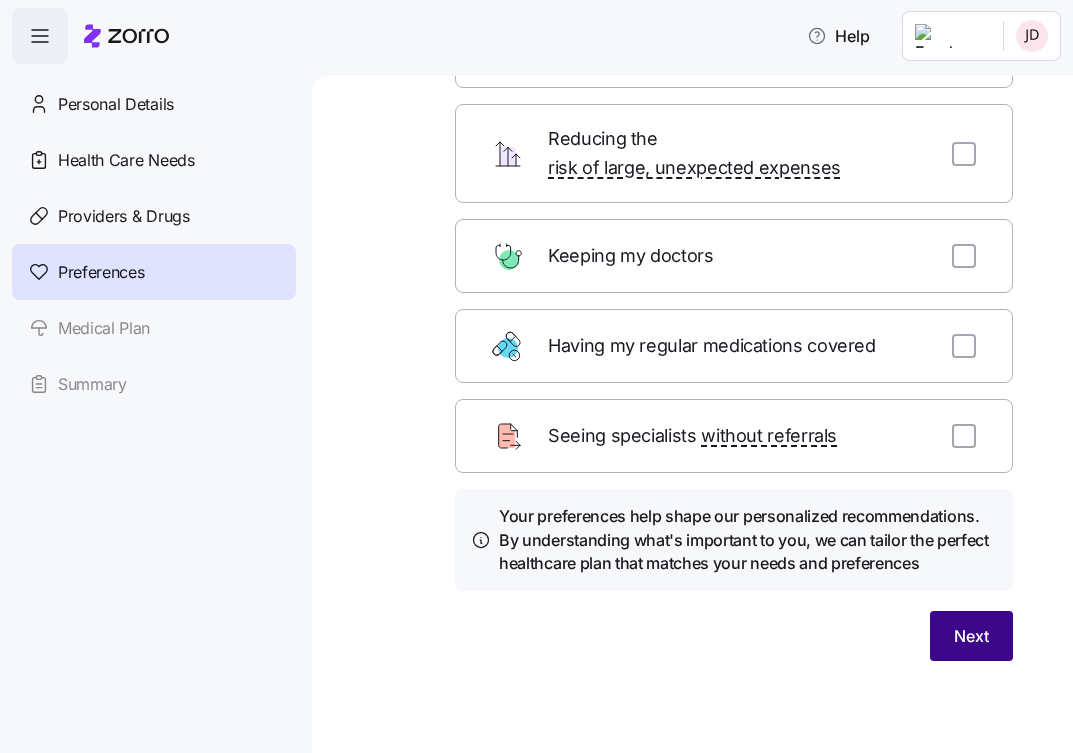 click on "Next" at bounding box center [971, 636] 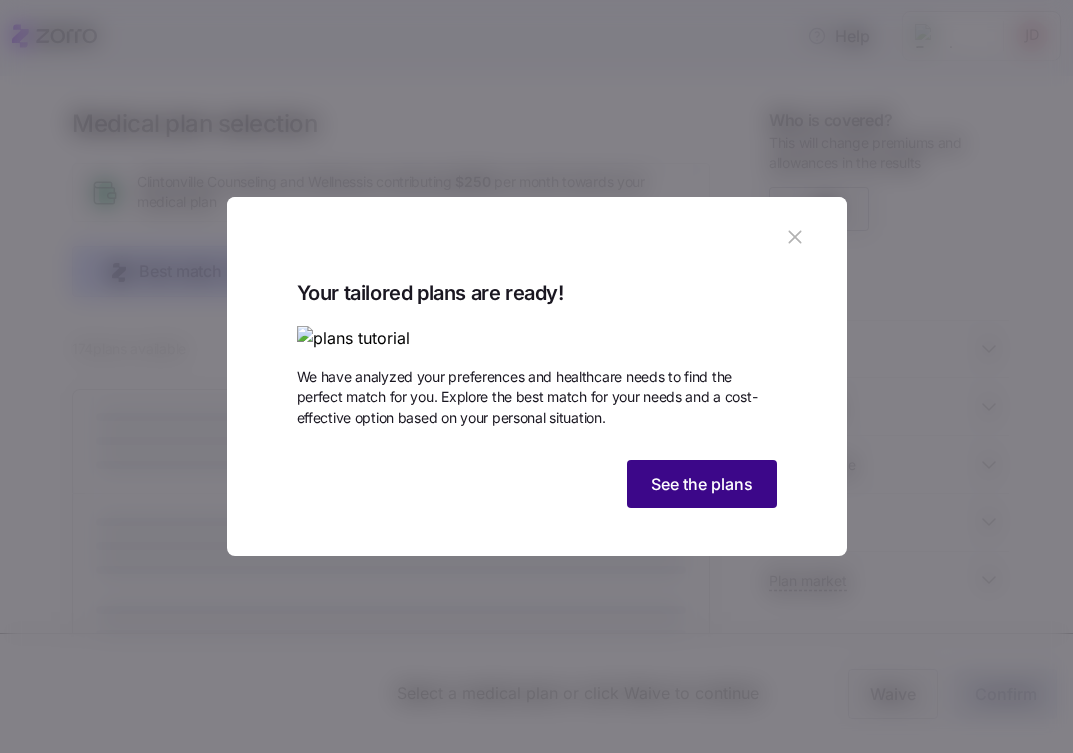 click on "See the plans" at bounding box center (702, 484) 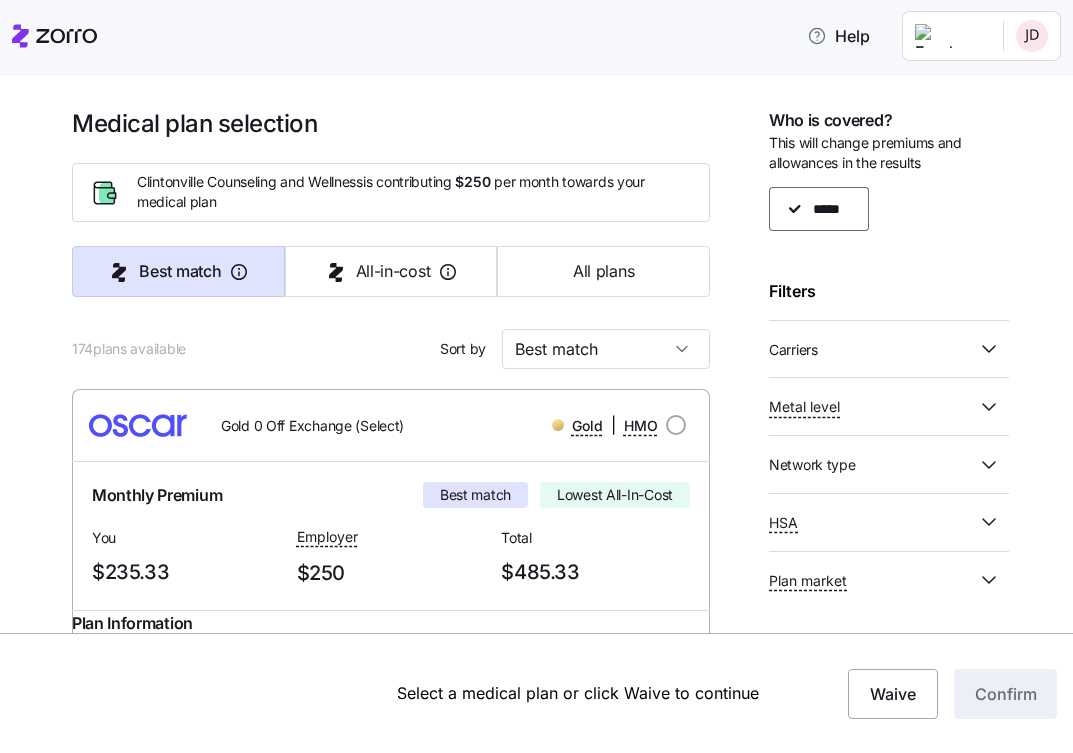 click 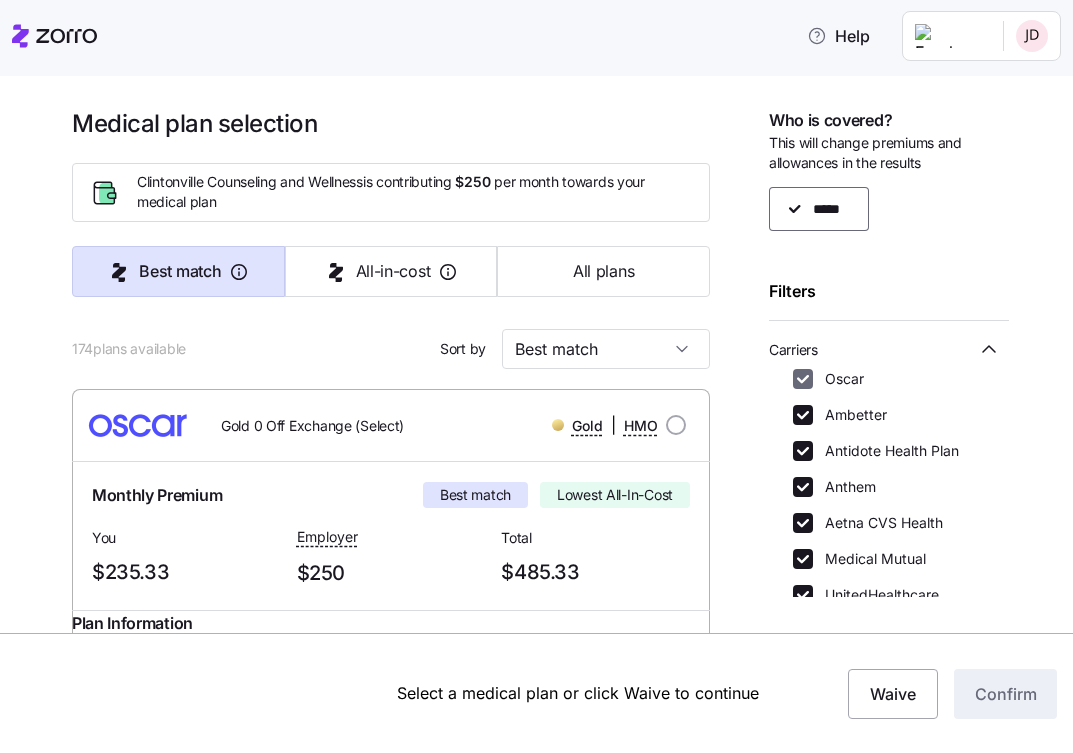 click on "Oscar" at bounding box center [803, 379] 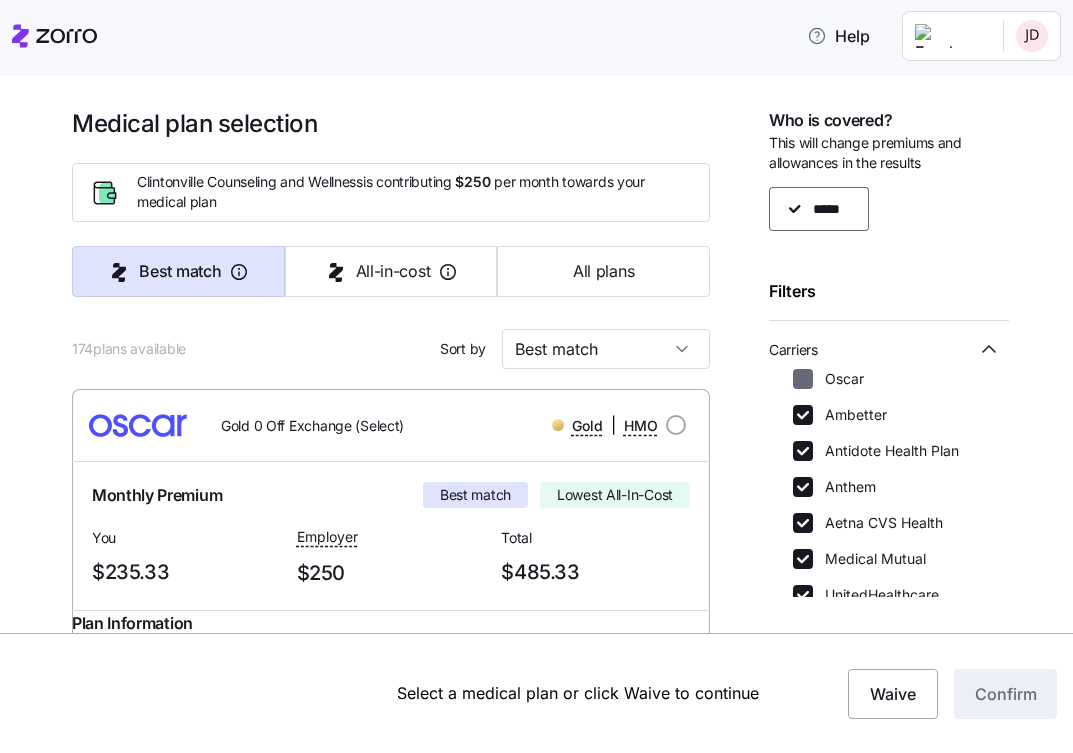 checkbox on "false" 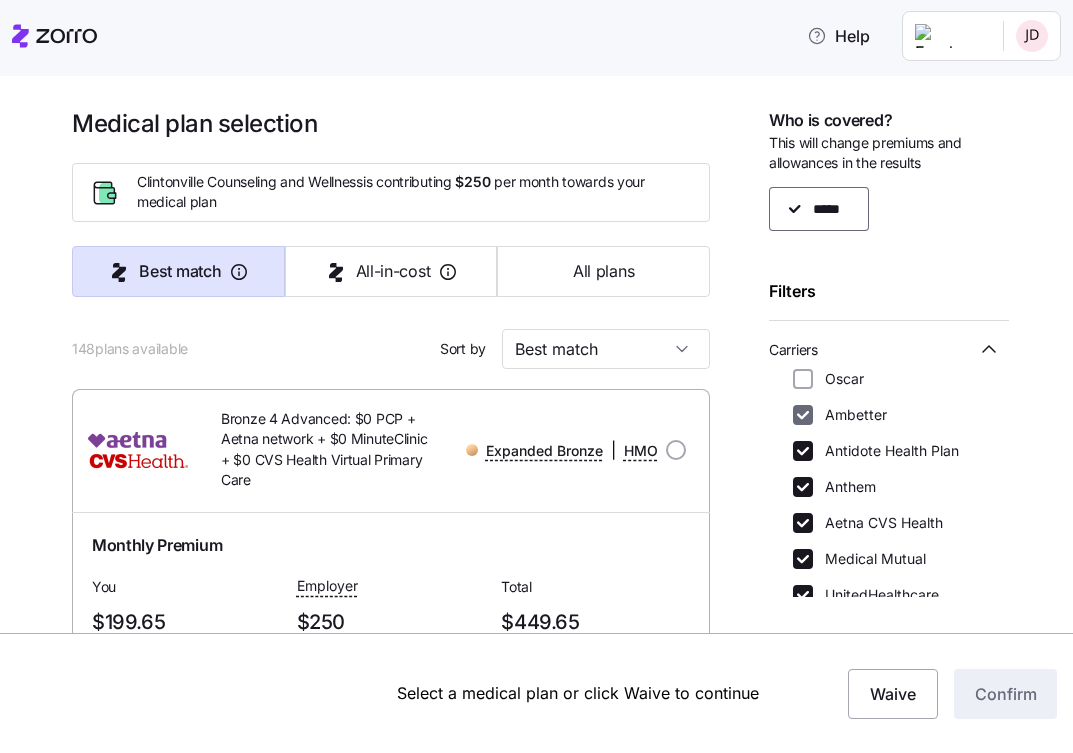 click on "Ambetter" at bounding box center (803, 415) 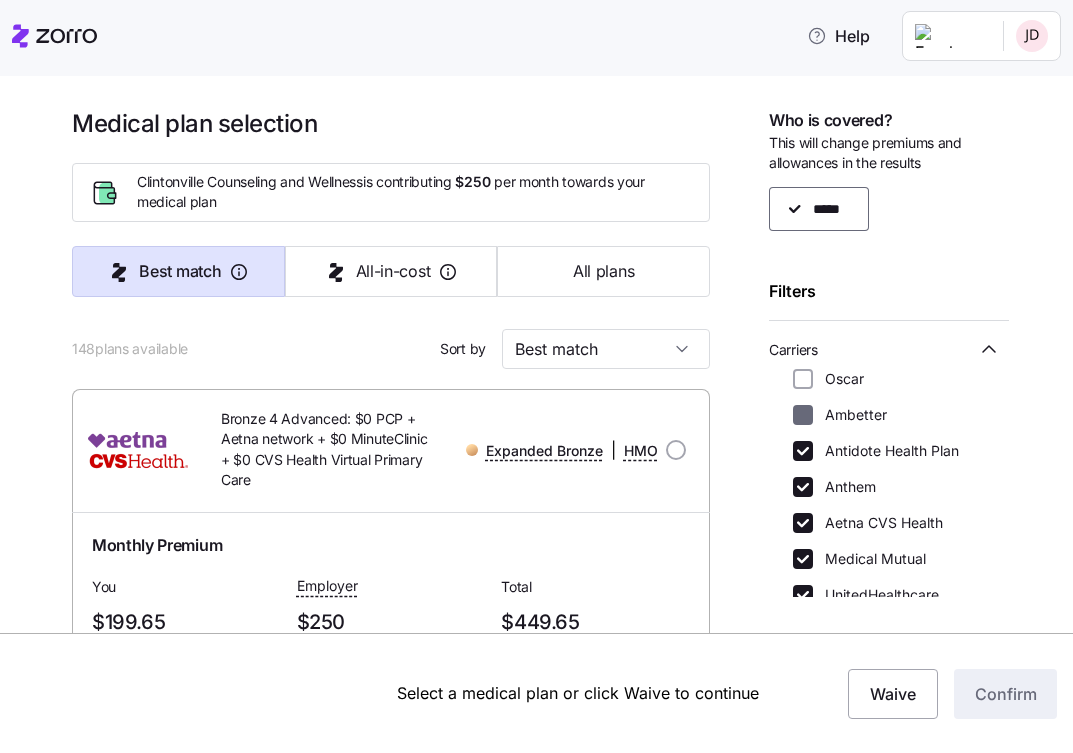 checkbox on "false" 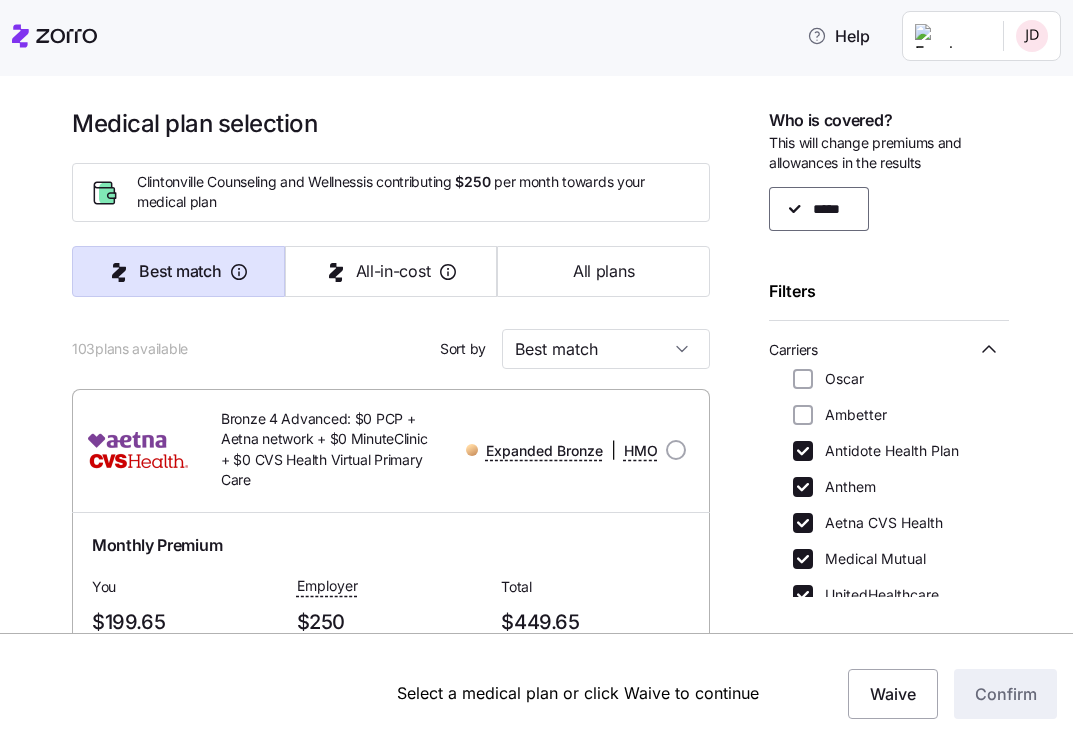 scroll, scrollTop: 102, scrollLeft: 0, axis: vertical 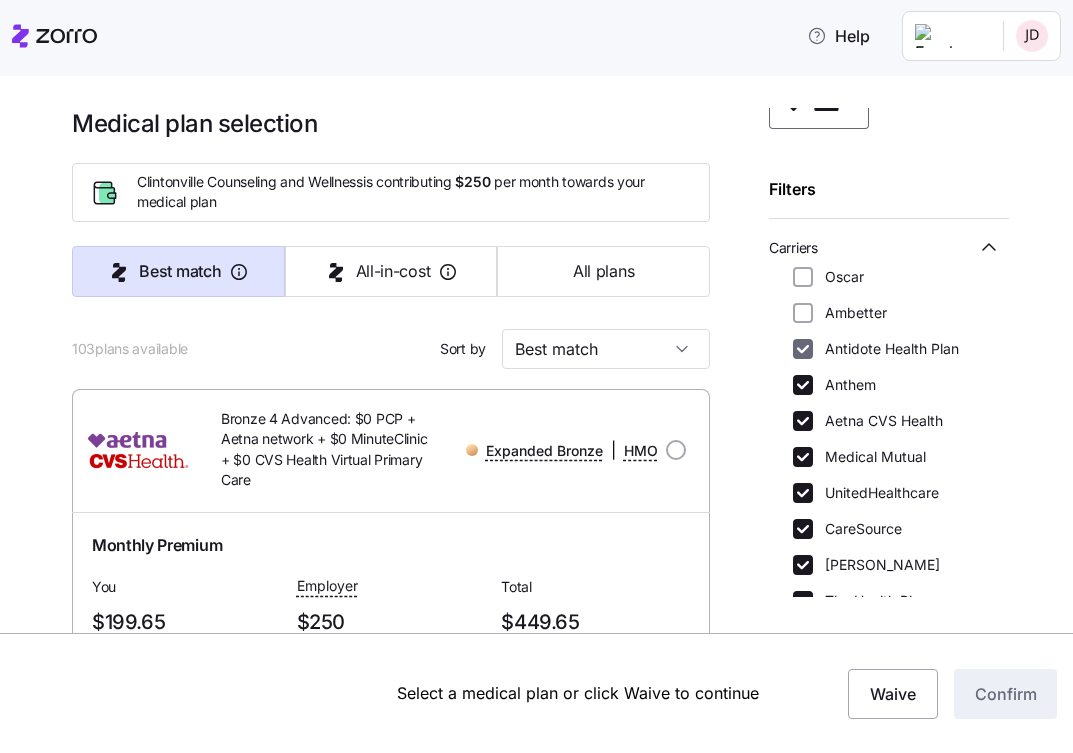 click on "Antidote Health Plan" at bounding box center (803, 349) 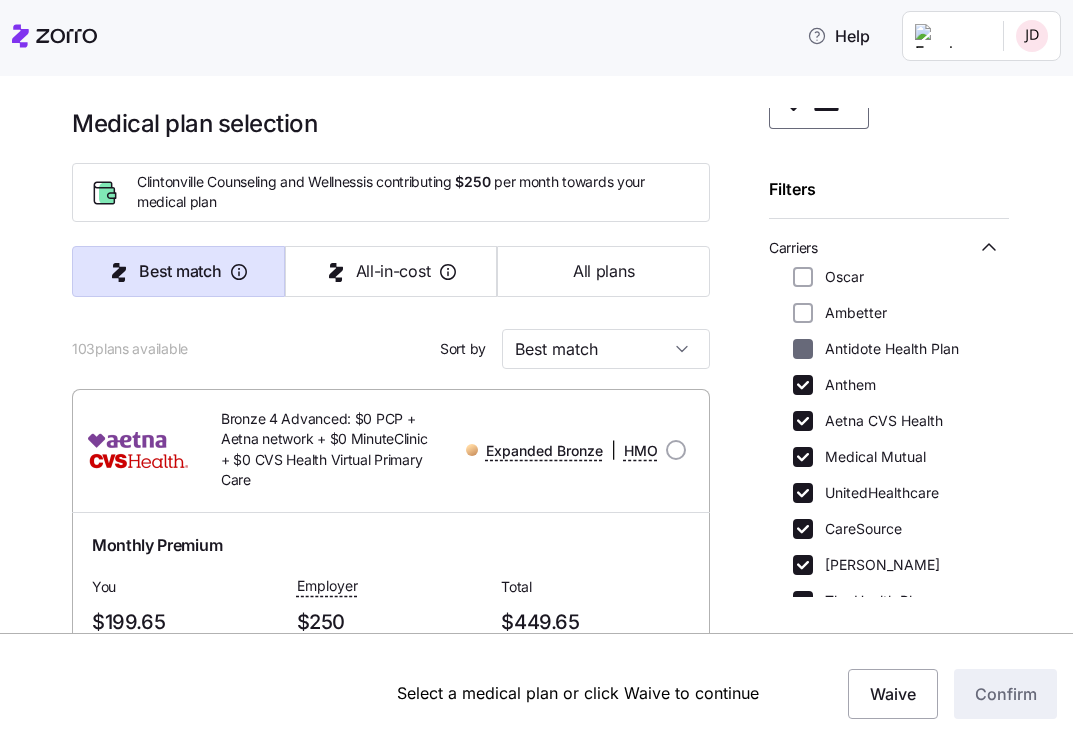 checkbox on "false" 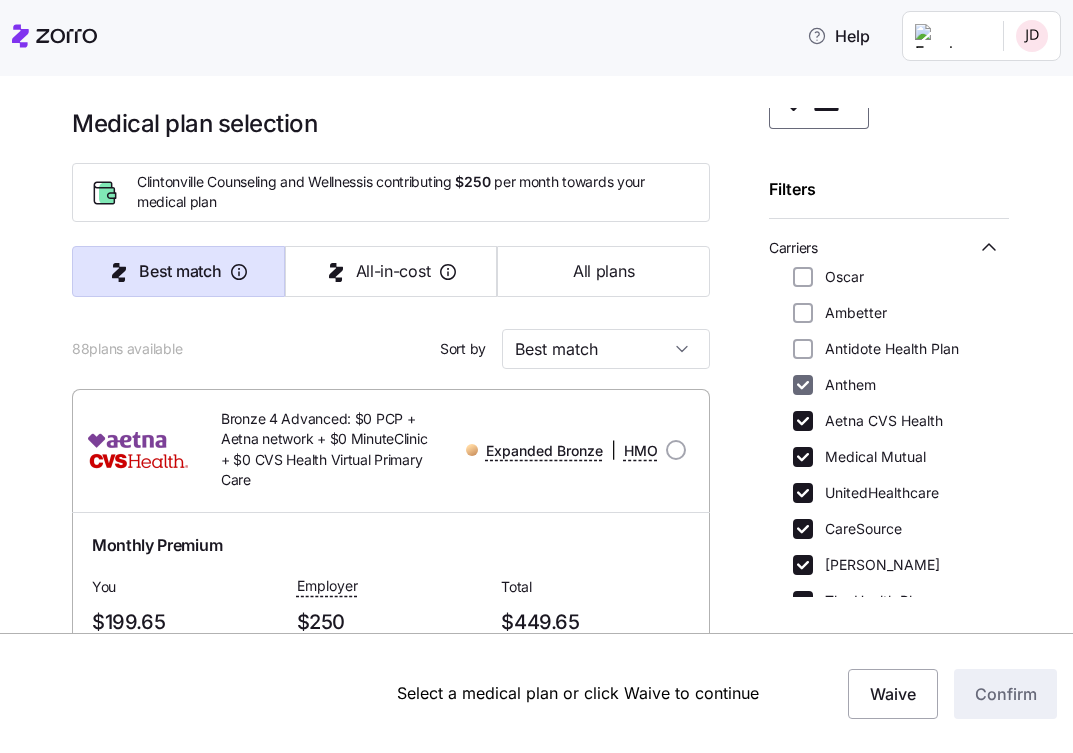 click on "Anthem" at bounding box center [803, 385] 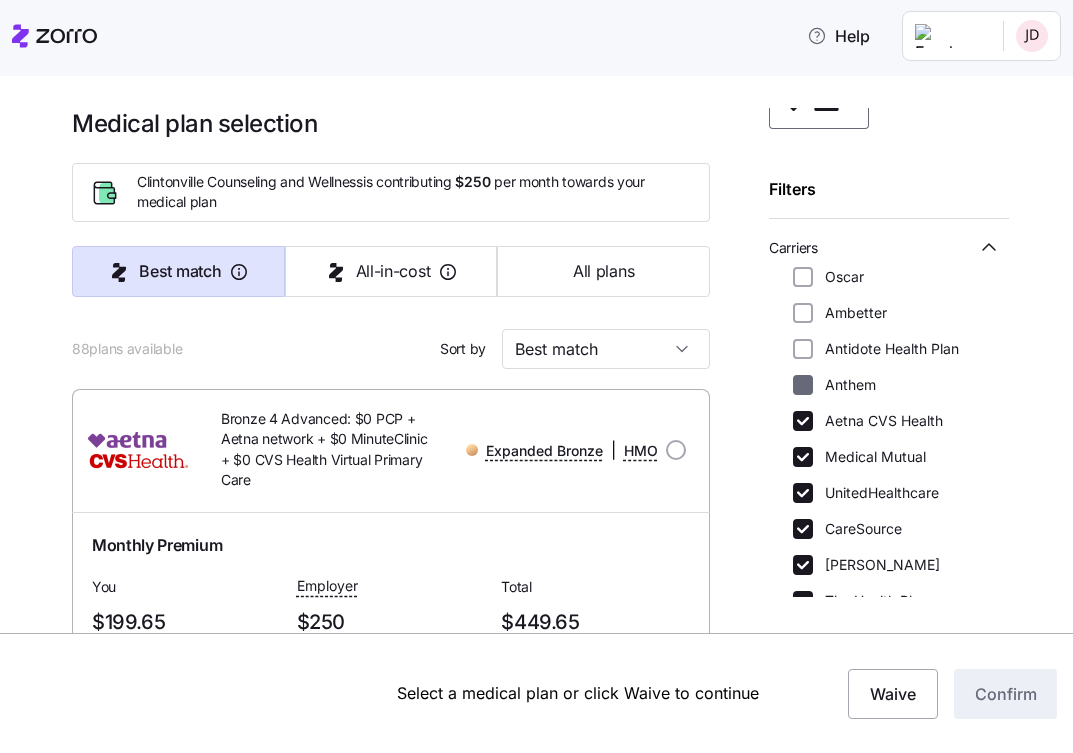 checkbox on "false" 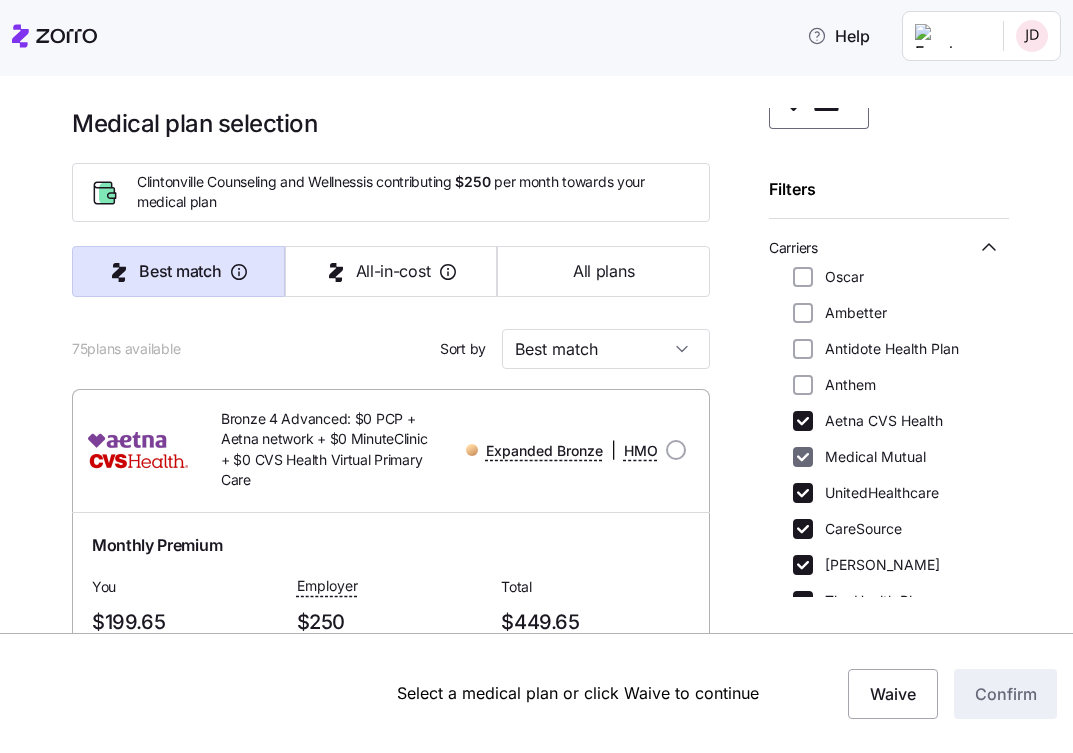 click on "Medical Mutual" at bounding box center (803, 457) 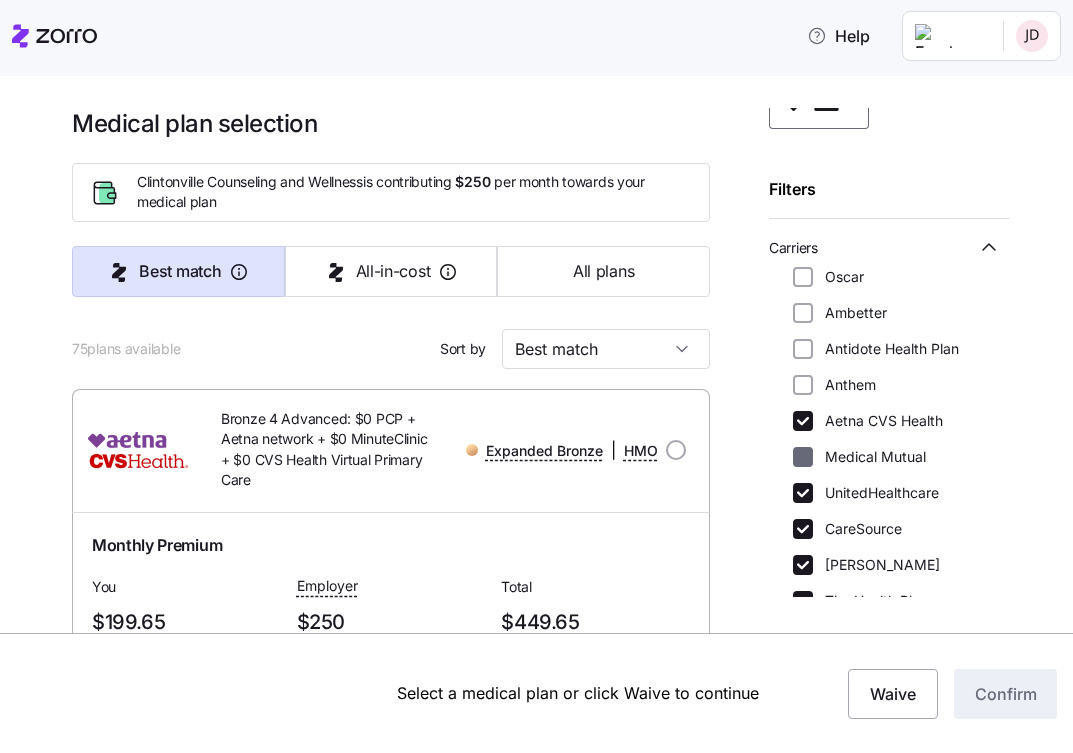 checkbox on "false" 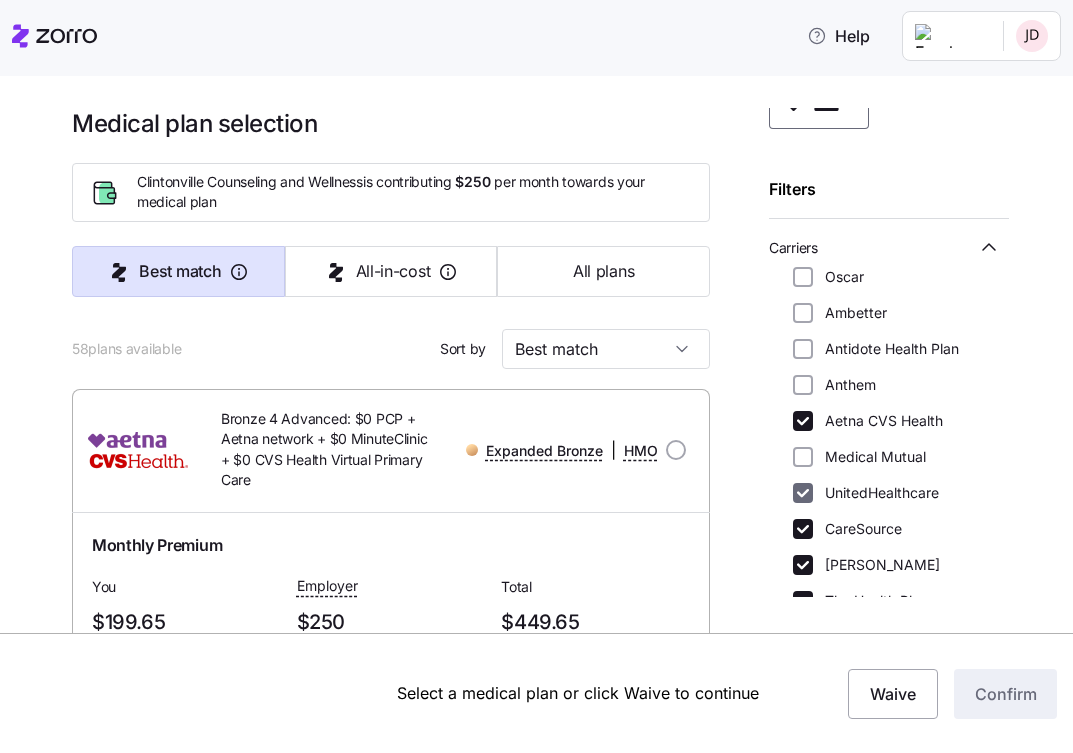 click on "UnitedHealthcare" at bounding box center (803, 493) 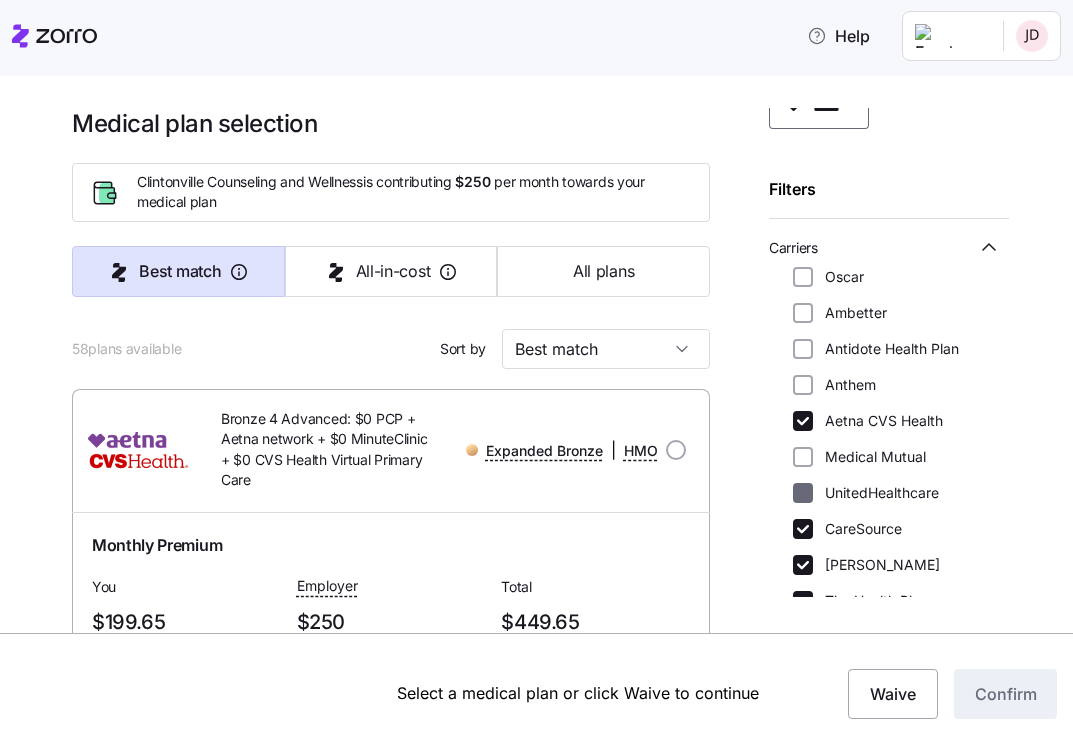 checkbox on "false" 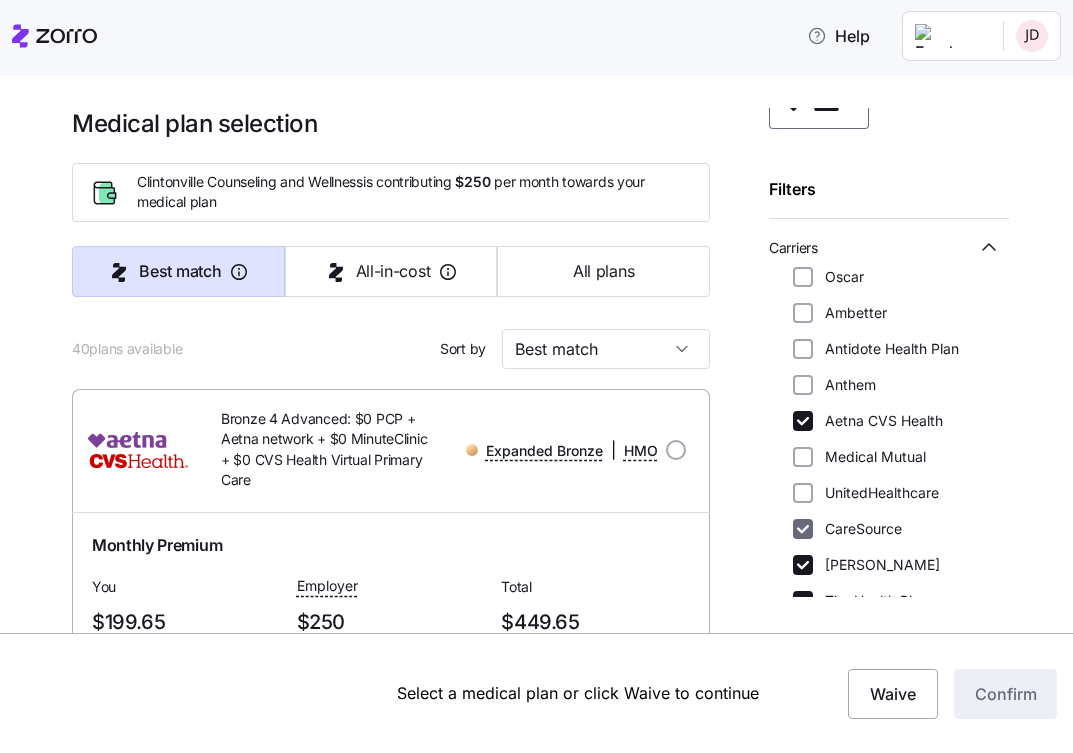 click on "CareSource" at bounding box center (803, 529) 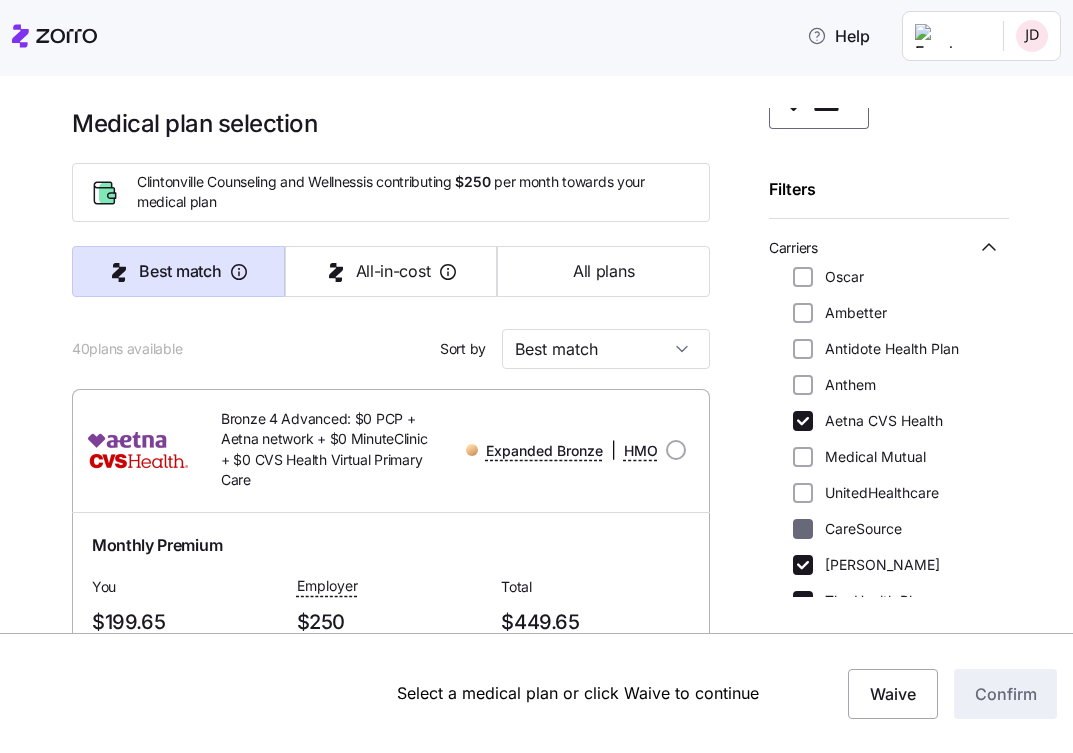 checkbox on "false" 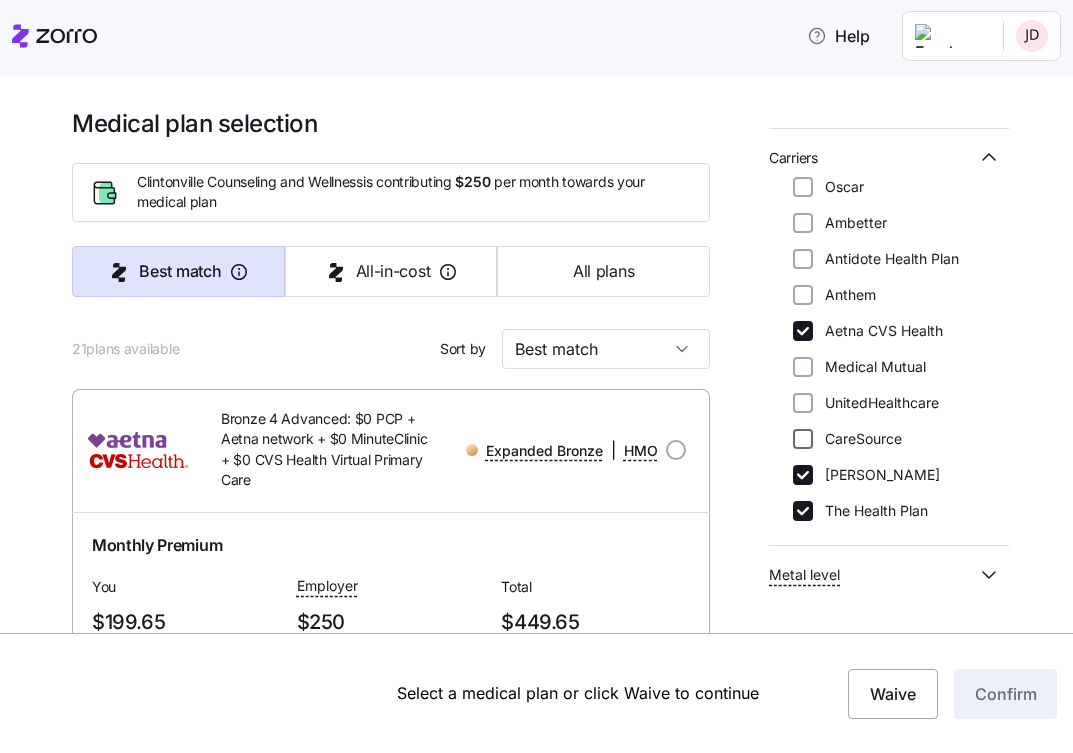 scroll, scrollTop: 220, scrollLeft: 0, axis: vertical 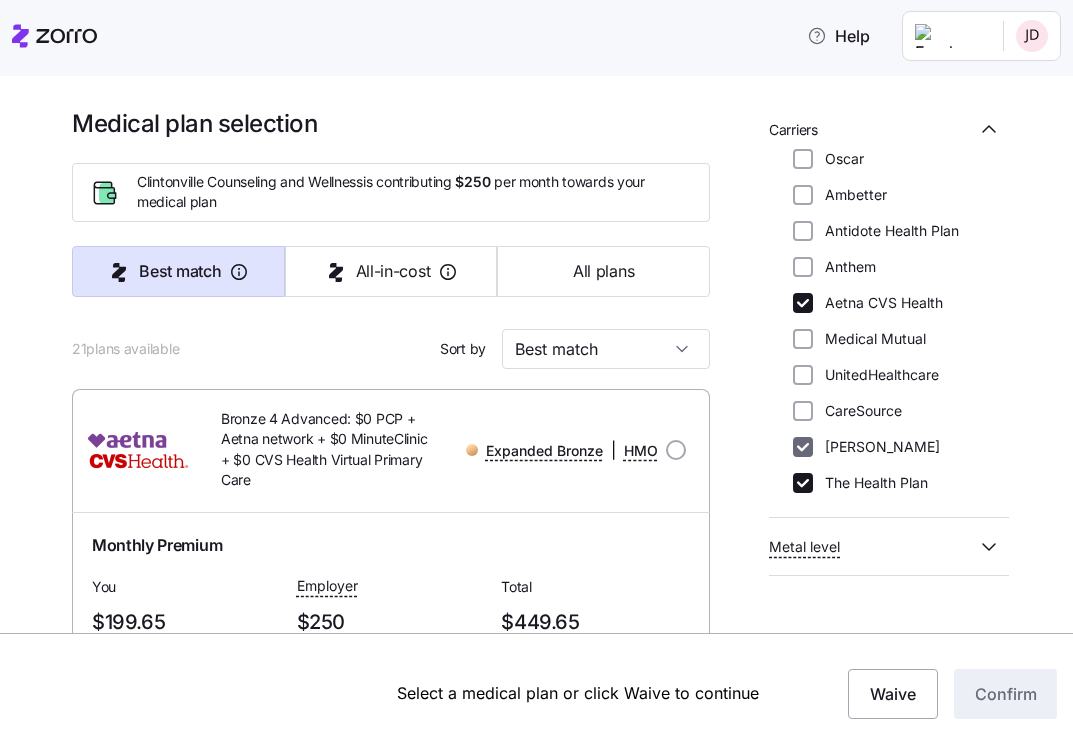 click on "[PERSON_NAME]" at bounding box center (803, 447) 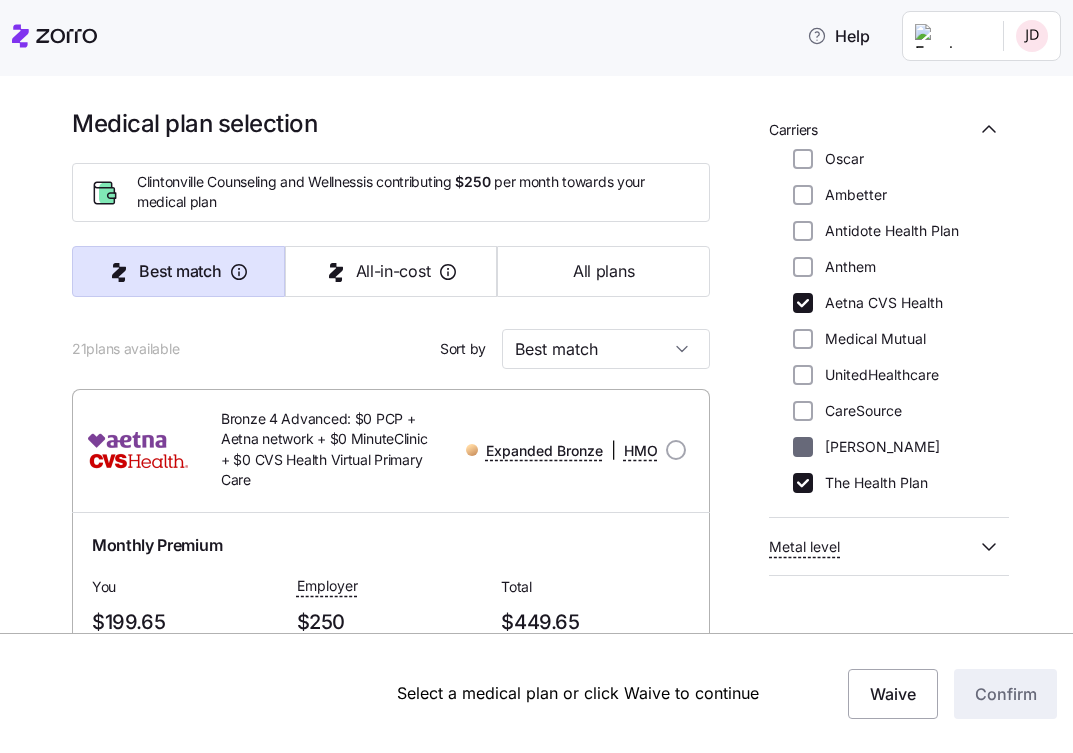 checkbox on "false" 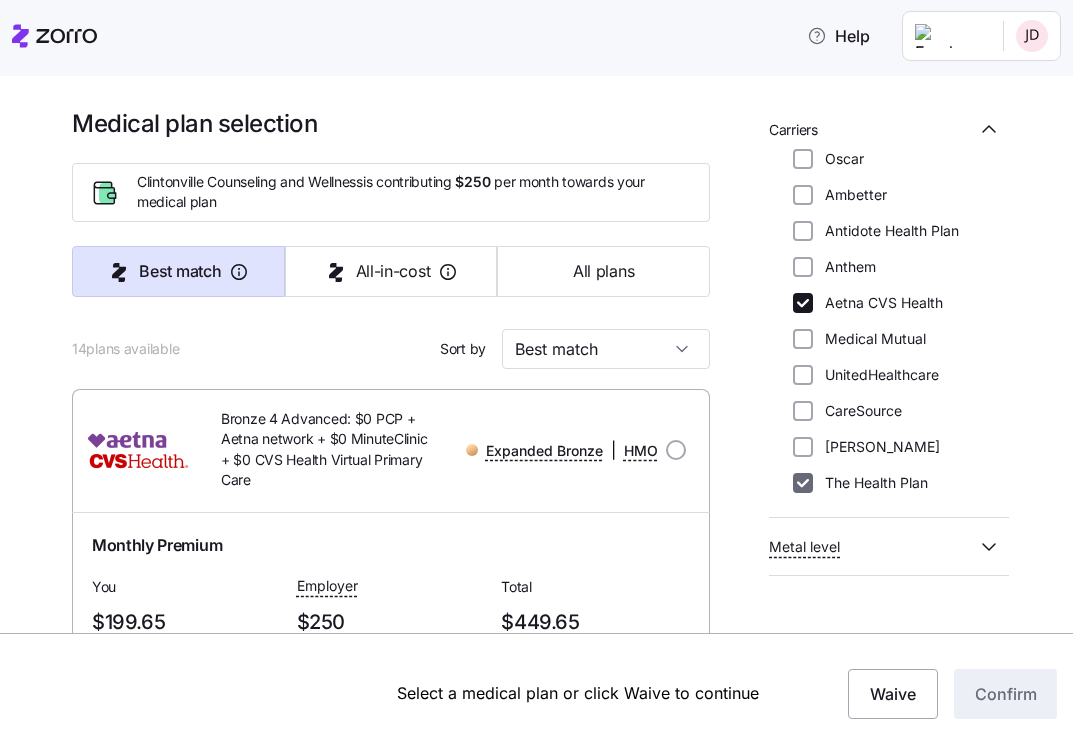 click on "The Health Plan" at bounding box center (803, 483) 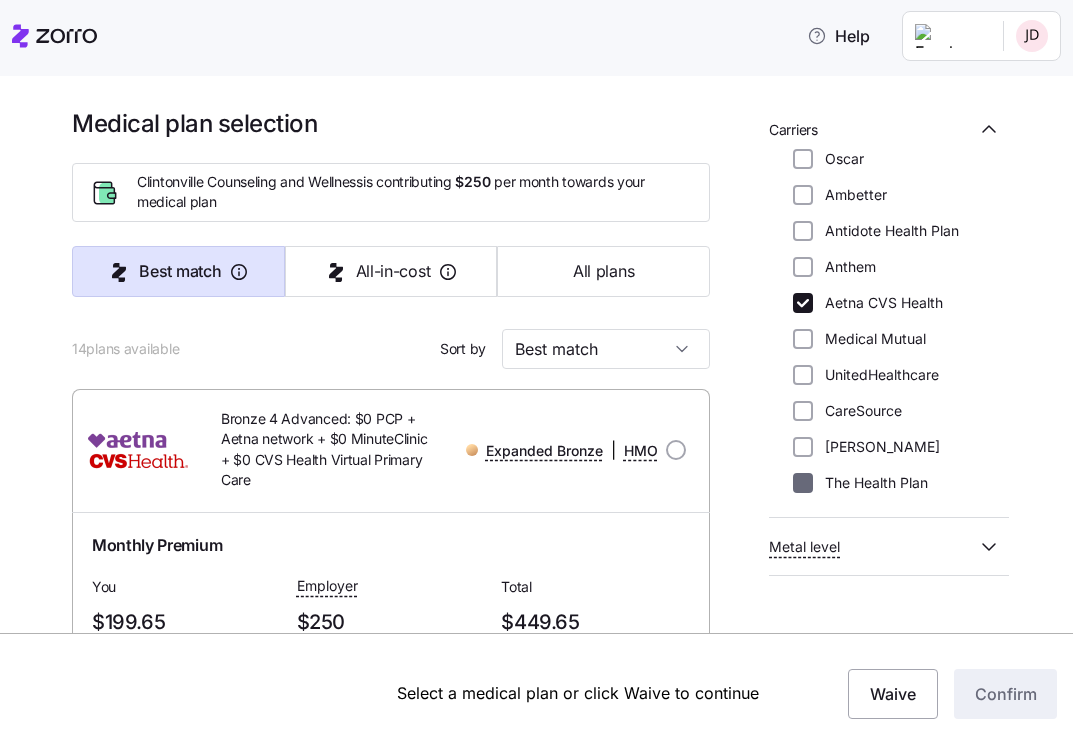 checkbox on "false" 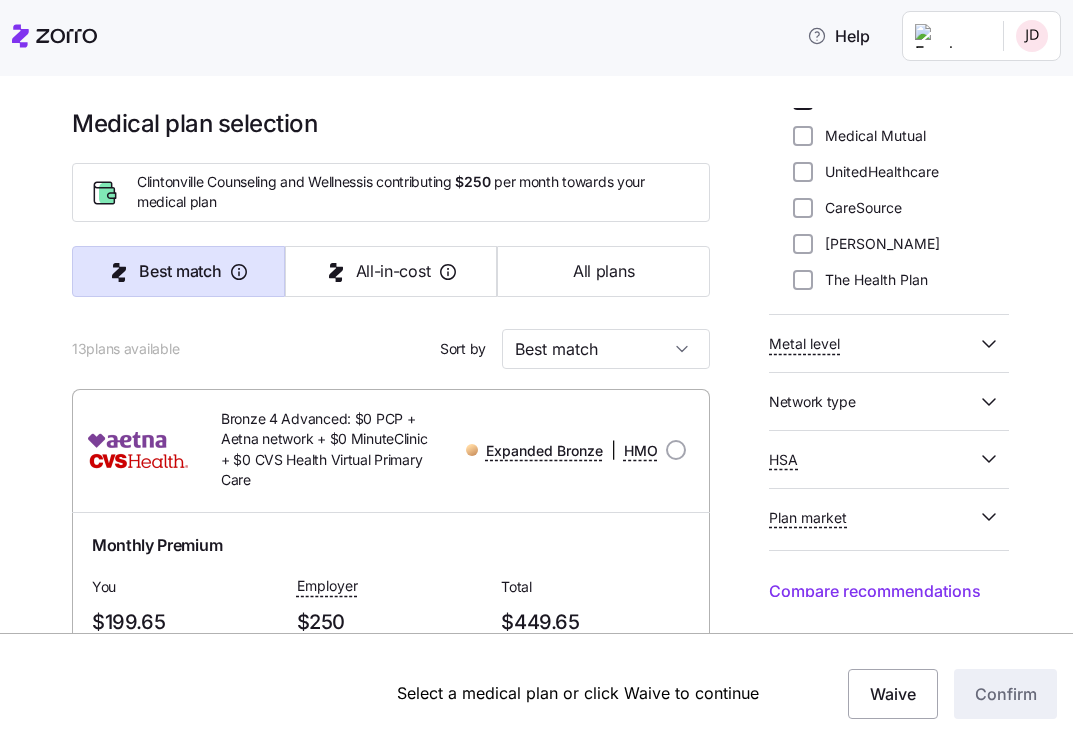 scroll, scrollTop: 422, scrollLeft: 0, axis: vertical 